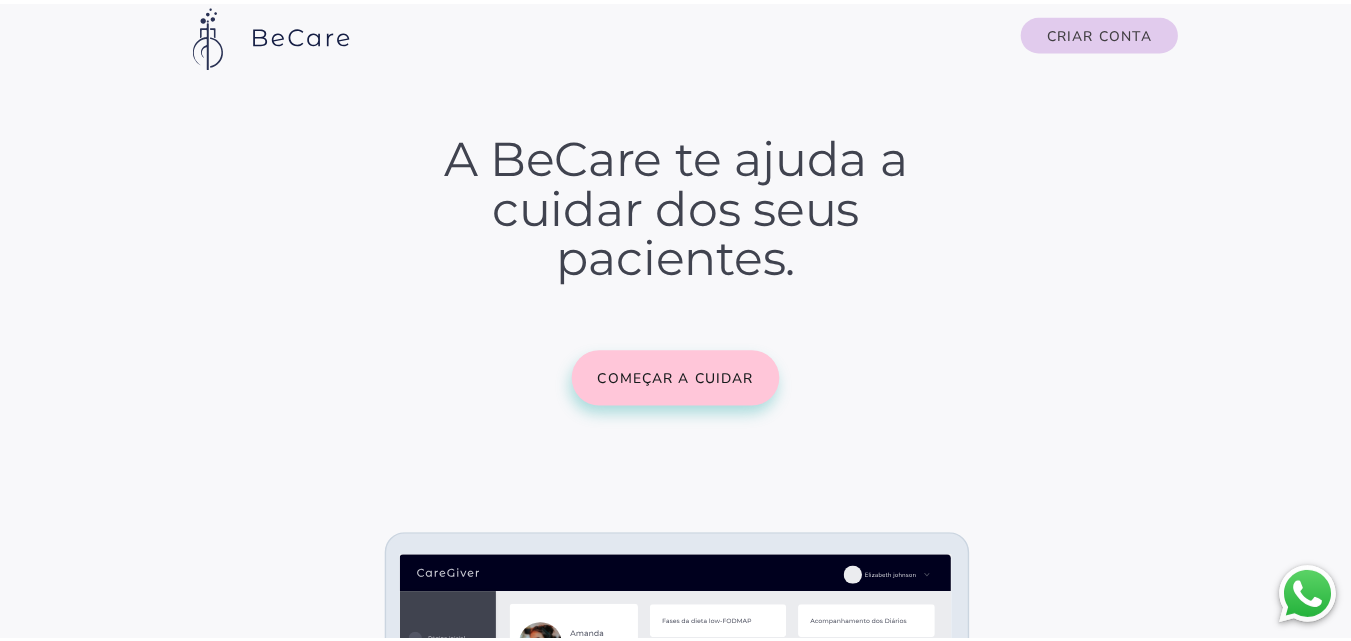 scroll, scrollTop: 0, scrollLeft: 0, axis: both 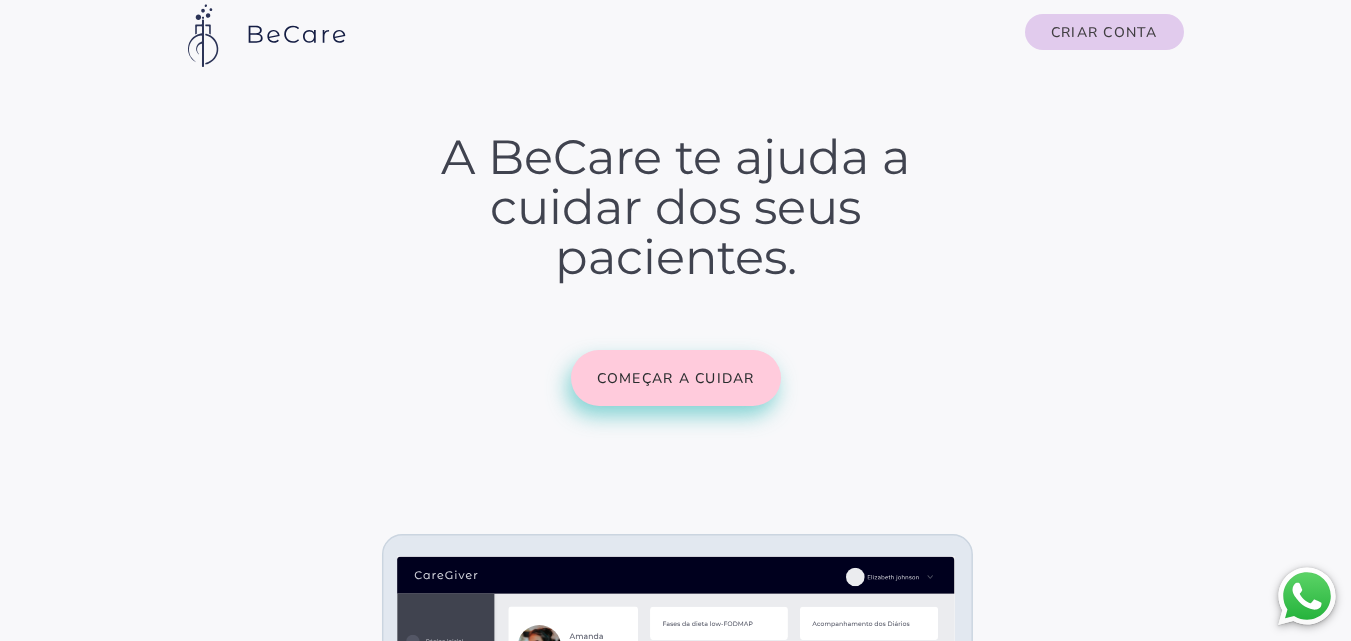 click on "Começar a cuidar" at bounding box center [0, 0] 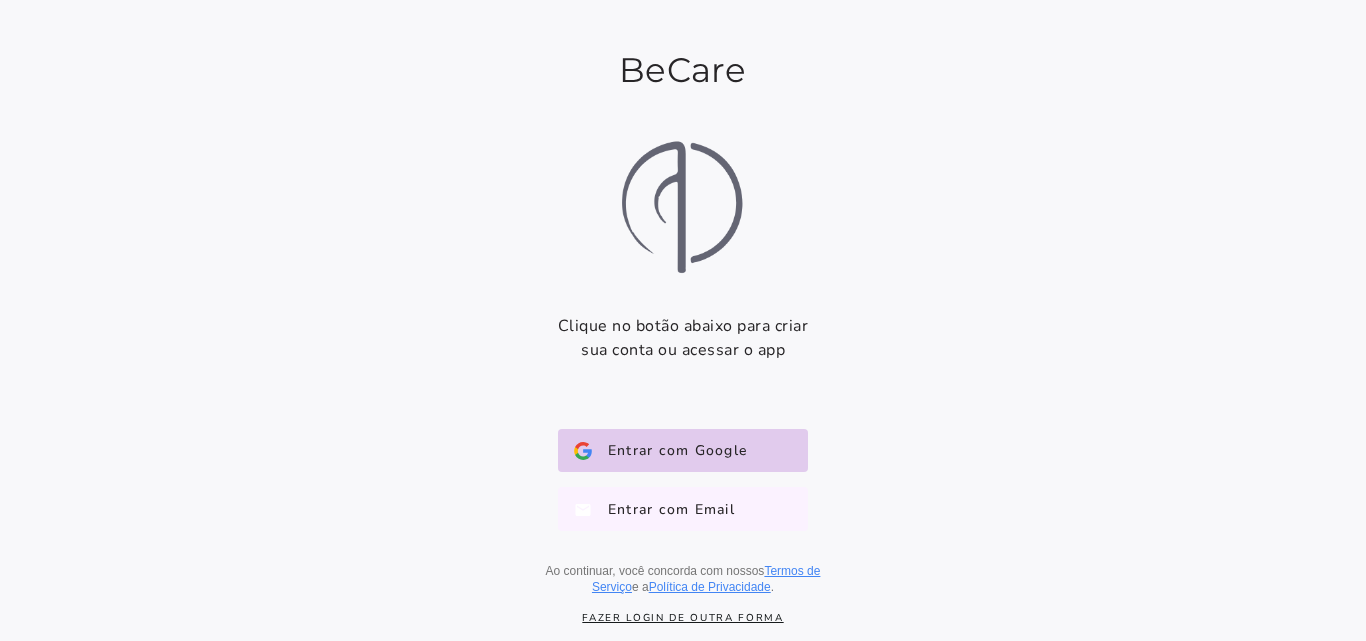 click on "Entrar com Email" at bounding box center (663, 509) 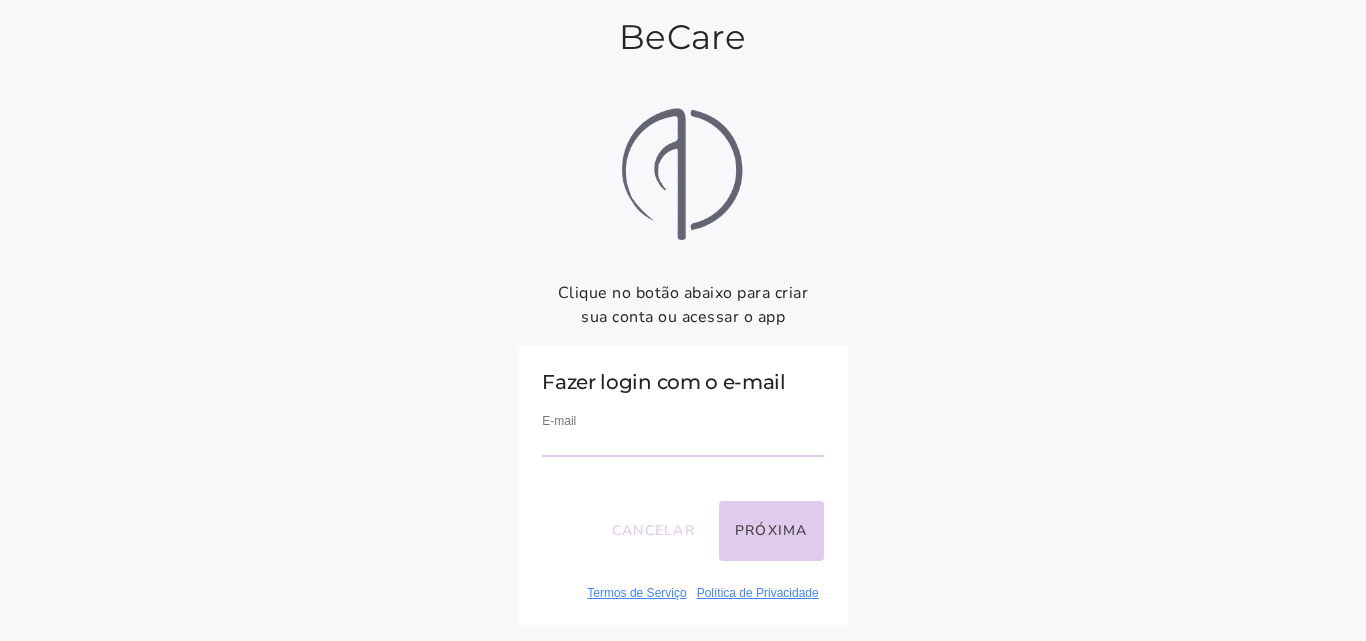 click at bounding box center [682, 443] 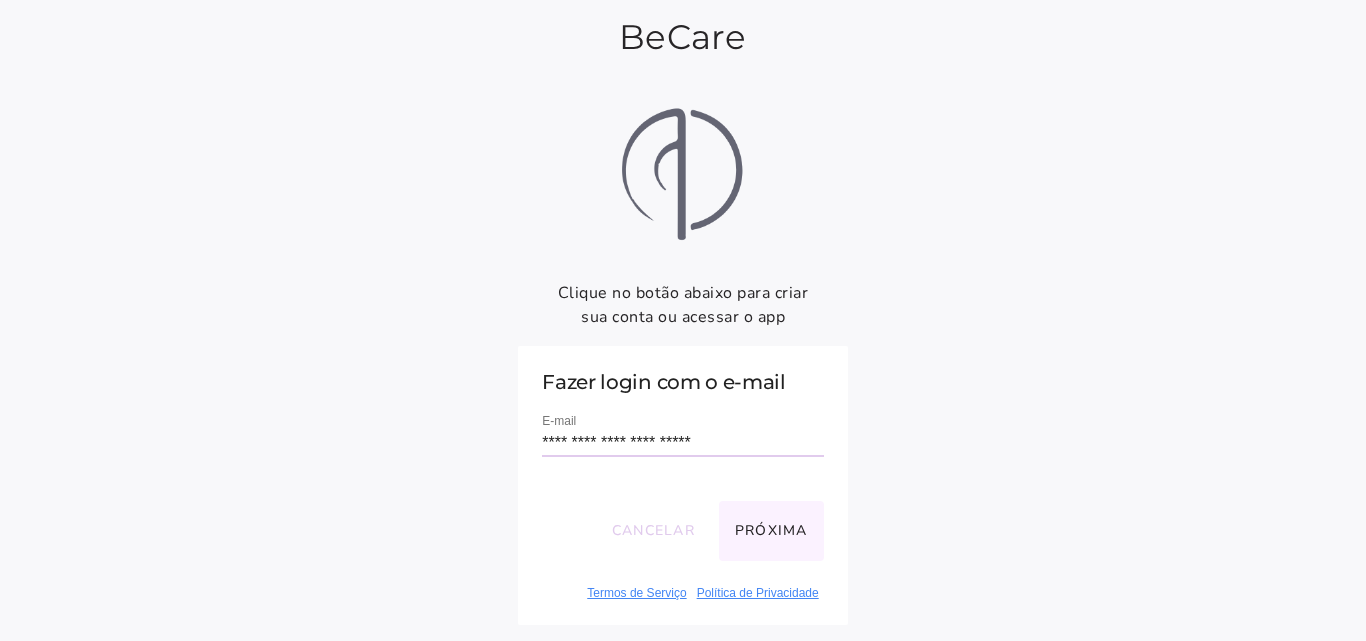 click on "Próxima" at bounding box center (771, 531) 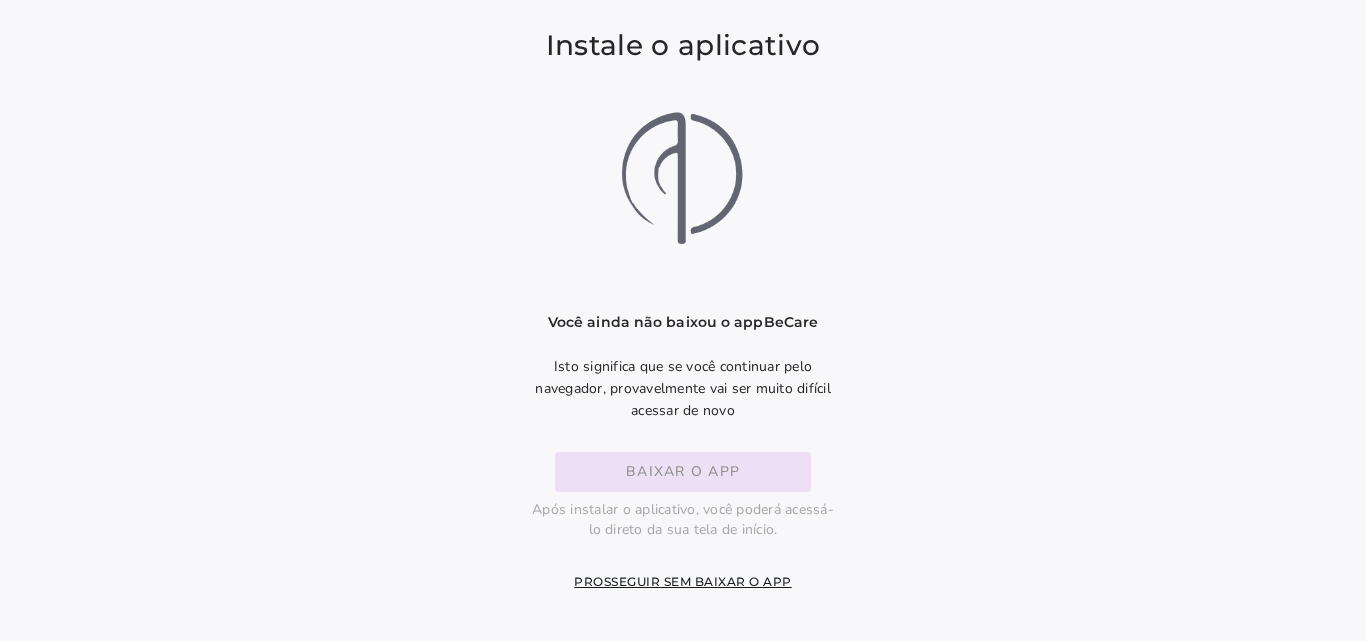 click on "Baixar o app" at bounding box center [0, 0] 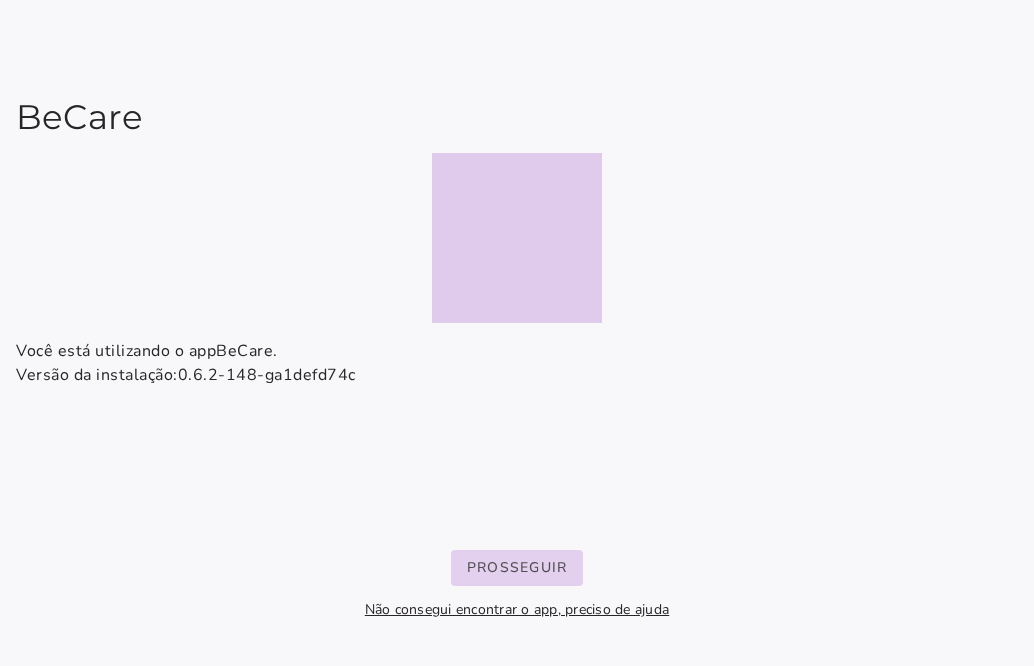 click on "Prosseguir" at bounding box center (0, 0) 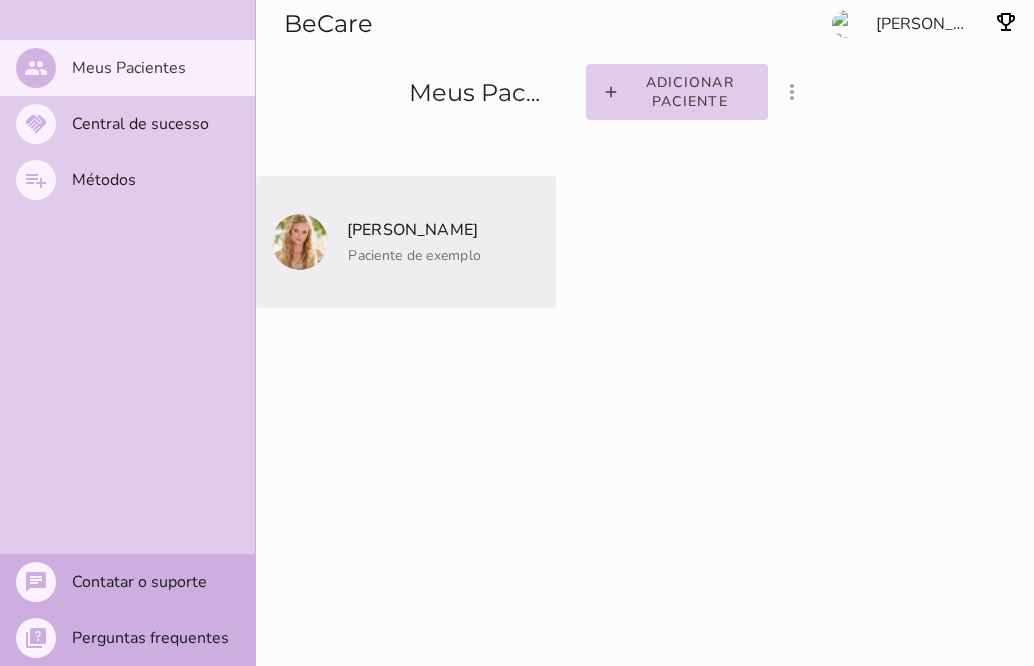 click on "Paciente de exemplo" 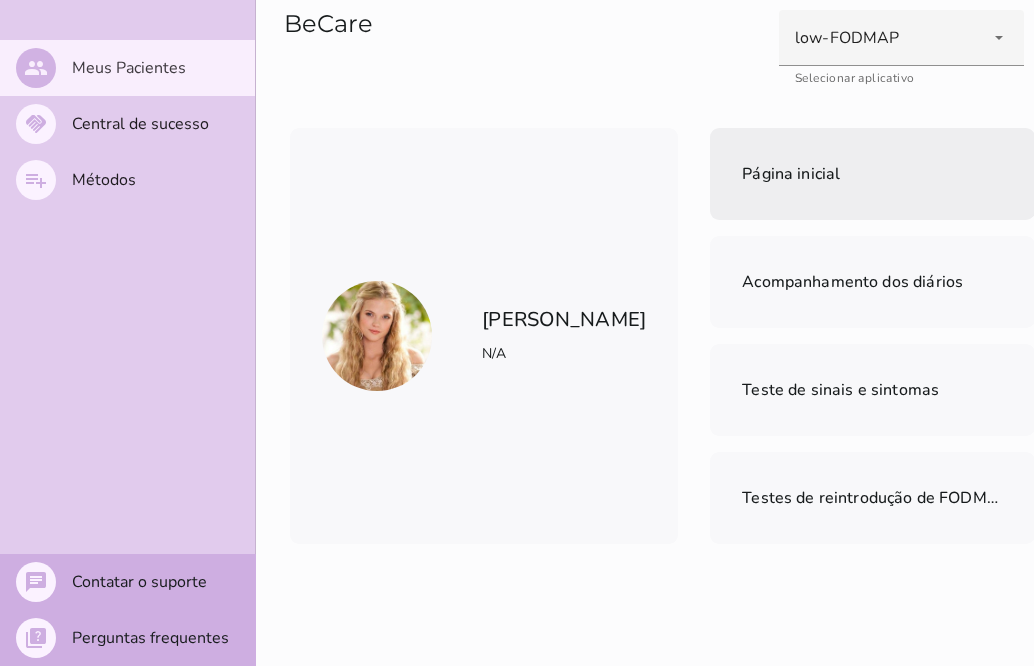 click on "Página inicial" at bounding box center (872, 174) 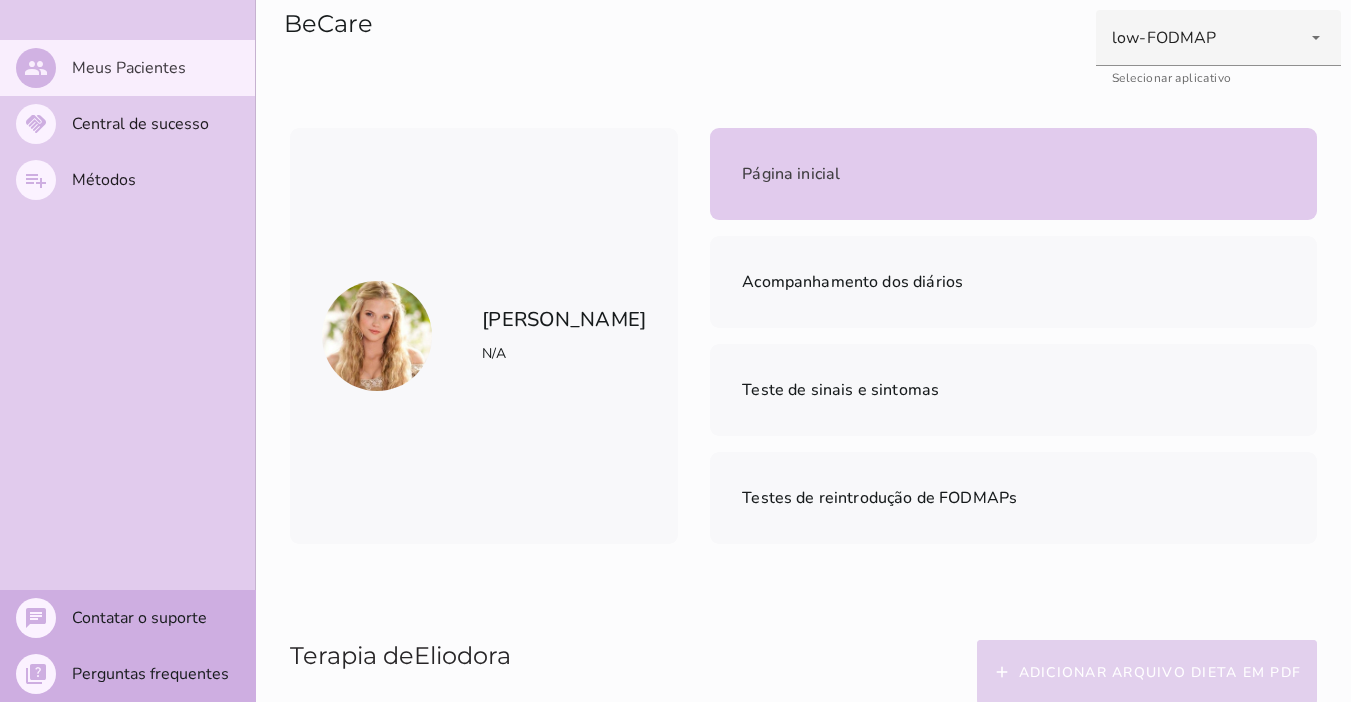 click on "Adicionar arquivo dieta em PDF" at bounding box center (0, 0) 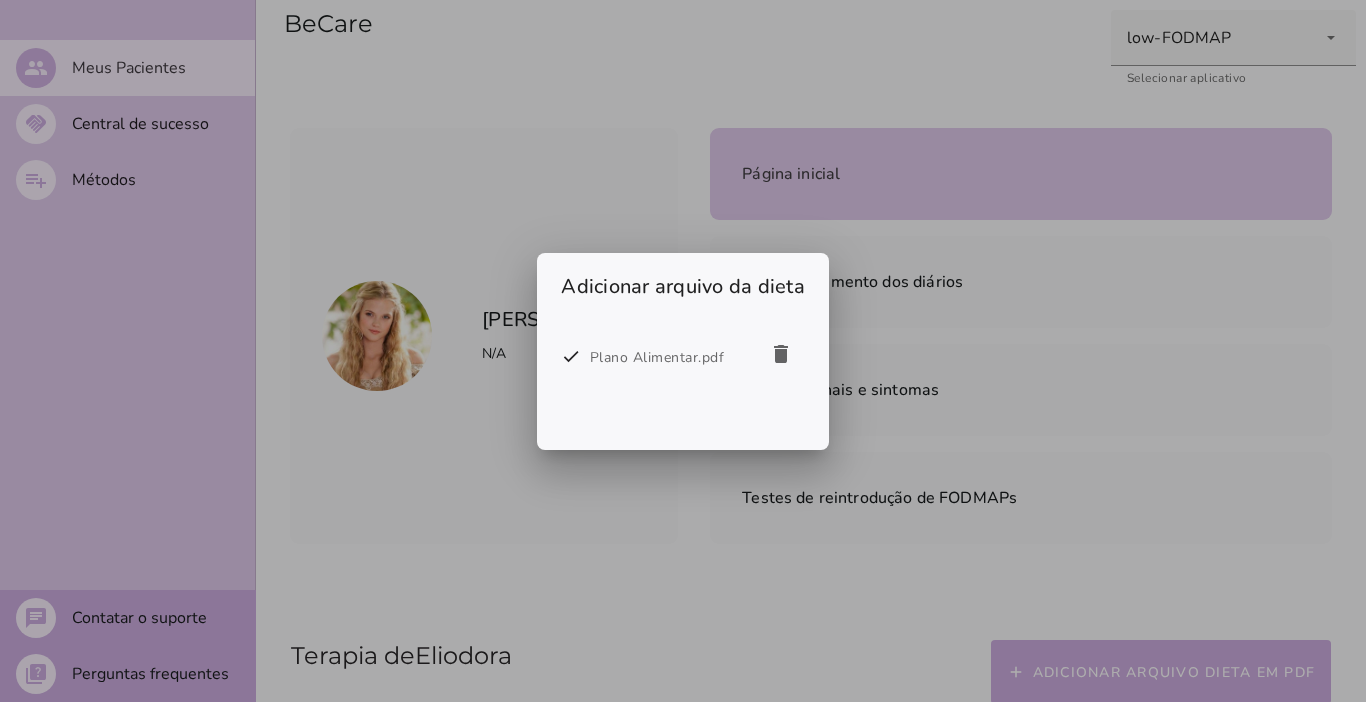 click at bounding box center (683, 351) 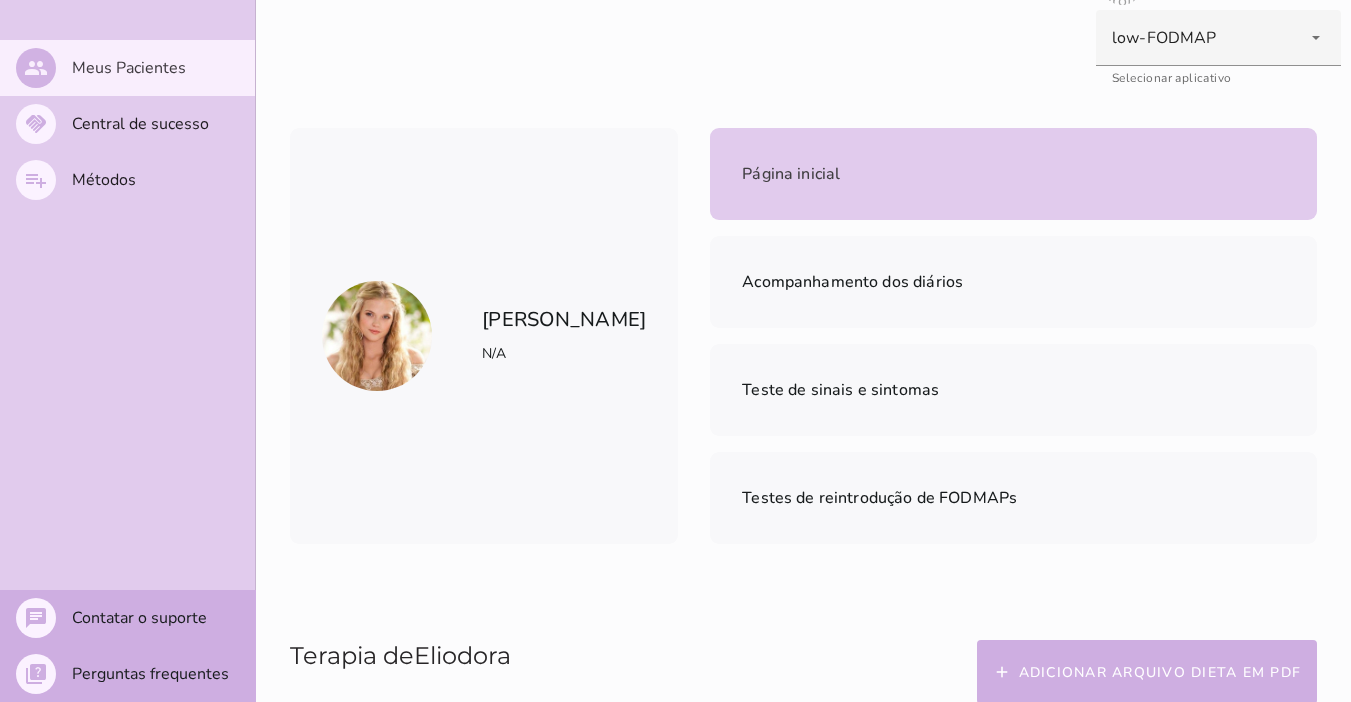 scroll, scrollTop: 400, scrollLeft: 0, axis: vertical 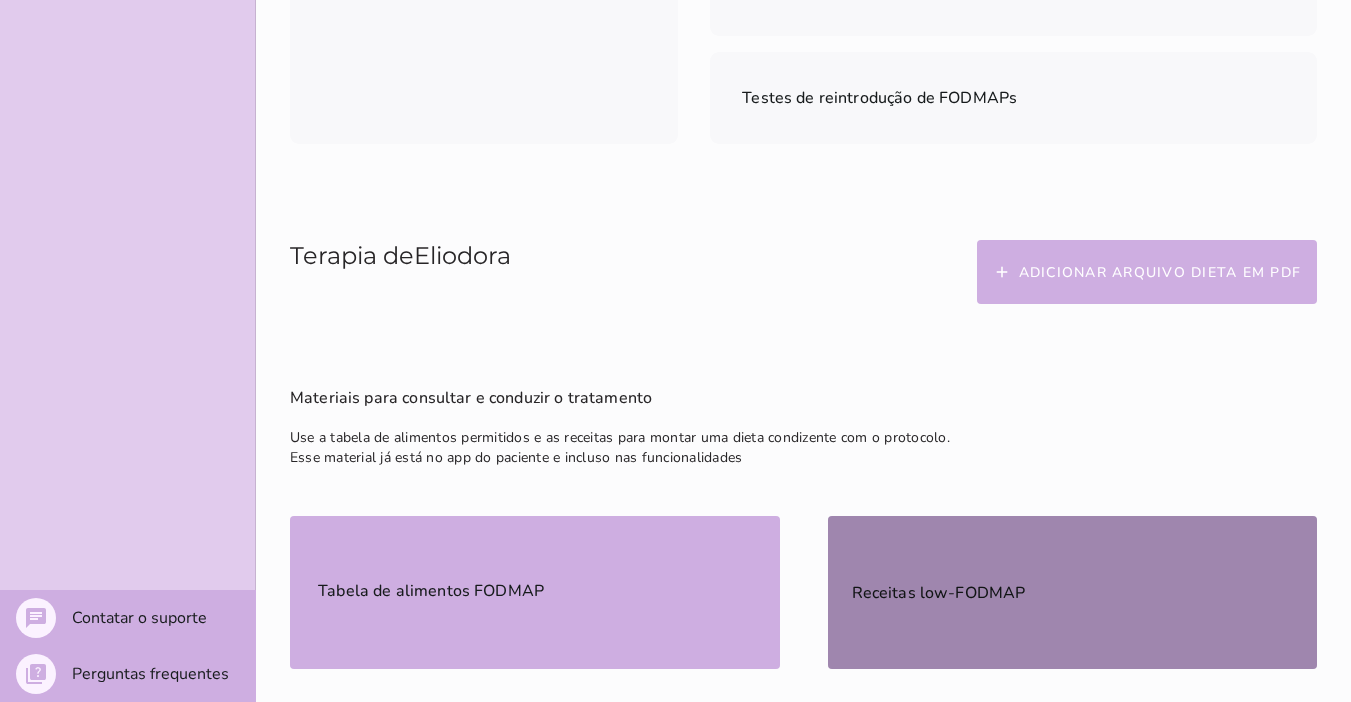 click on "Receitas low-FODMAP" at bounding box center (1073, 592) 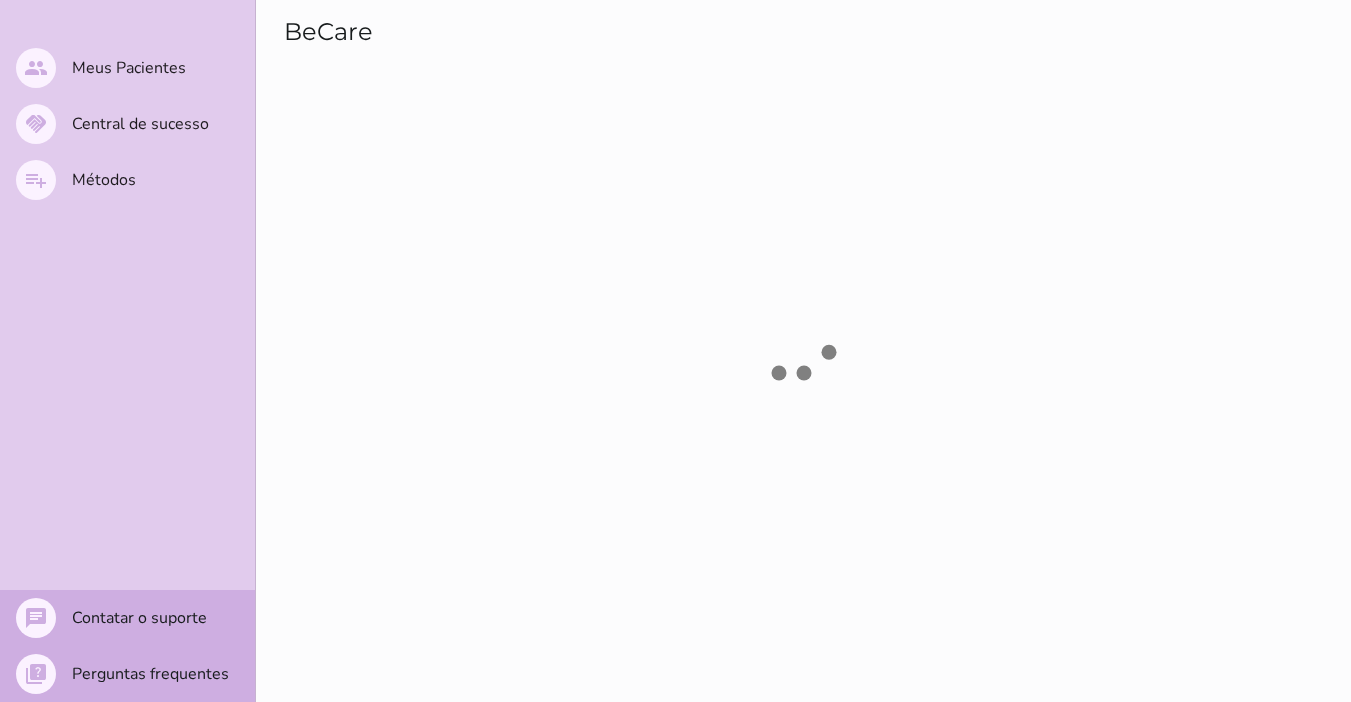 scroll, scrollTop: 0, scrollLeft: 0, axis: both 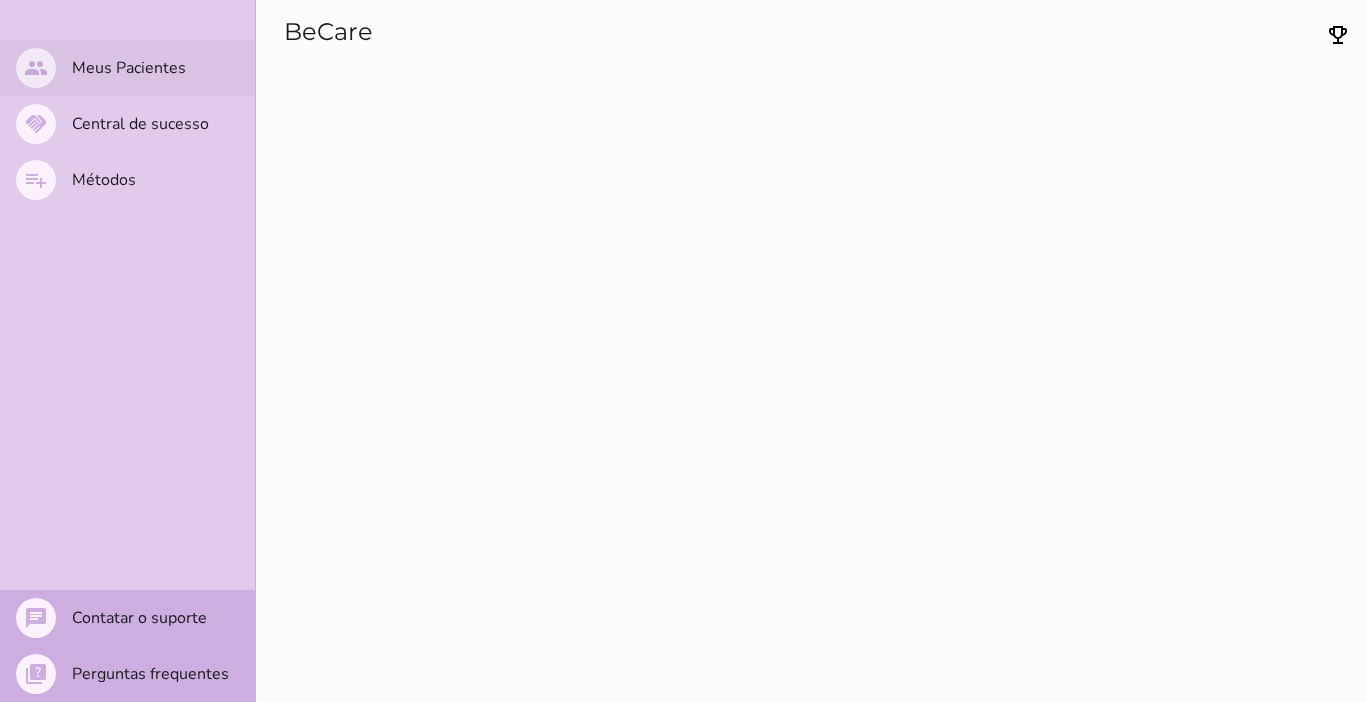click on "Meus Pacientes" at bounding box center [0, 0] 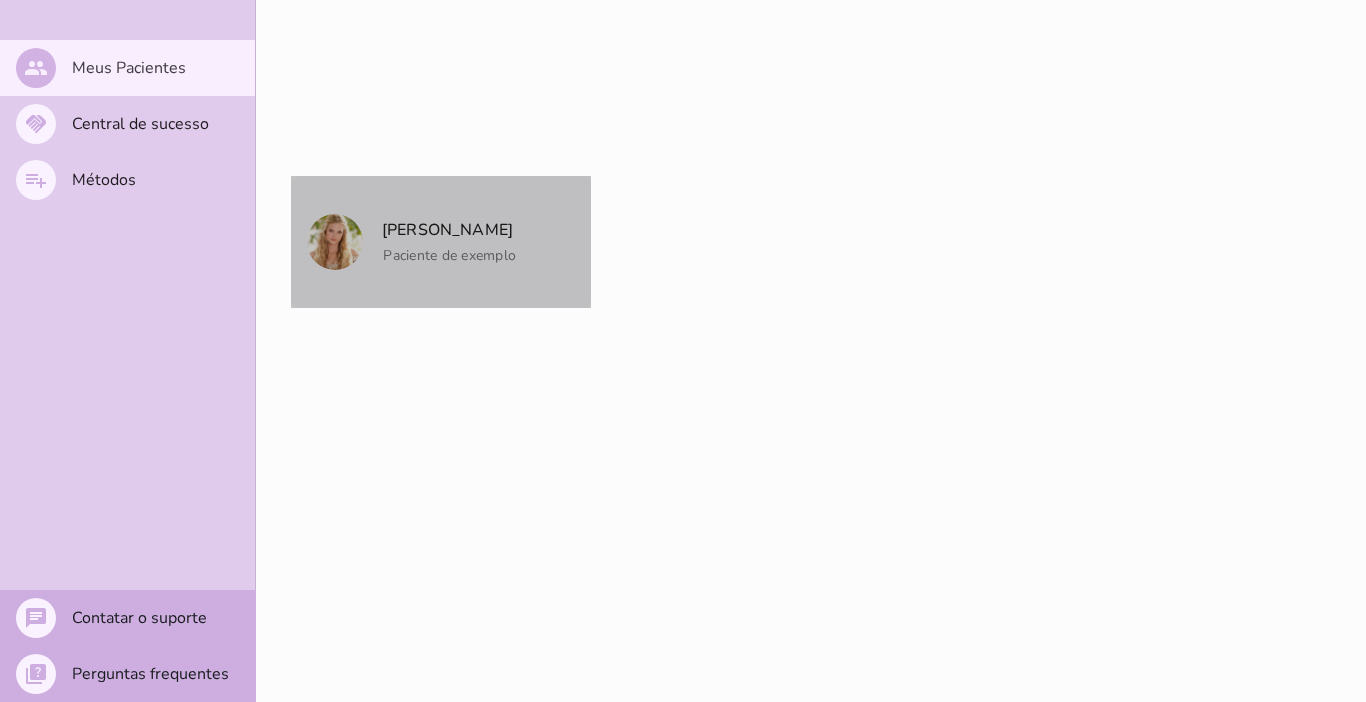click on "Paciente de exemplo" 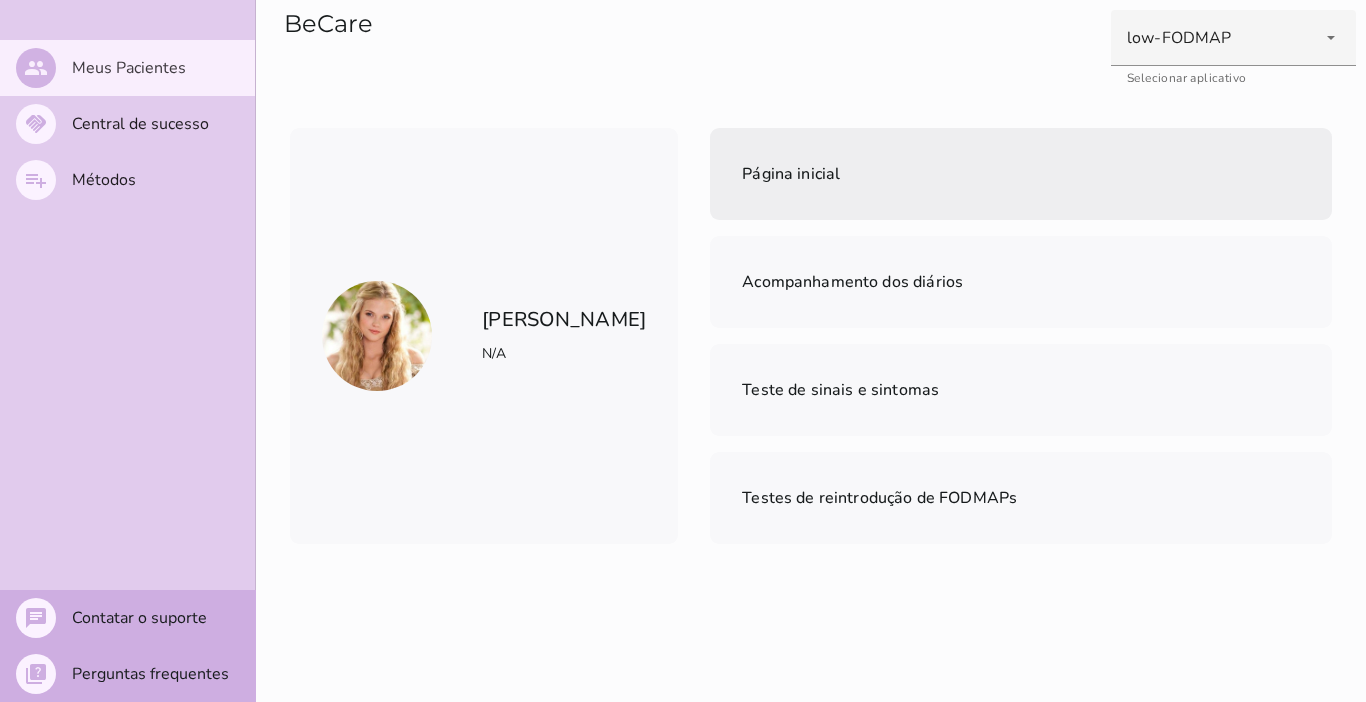click on "Página inicial" at bounding box center [1021, 174] 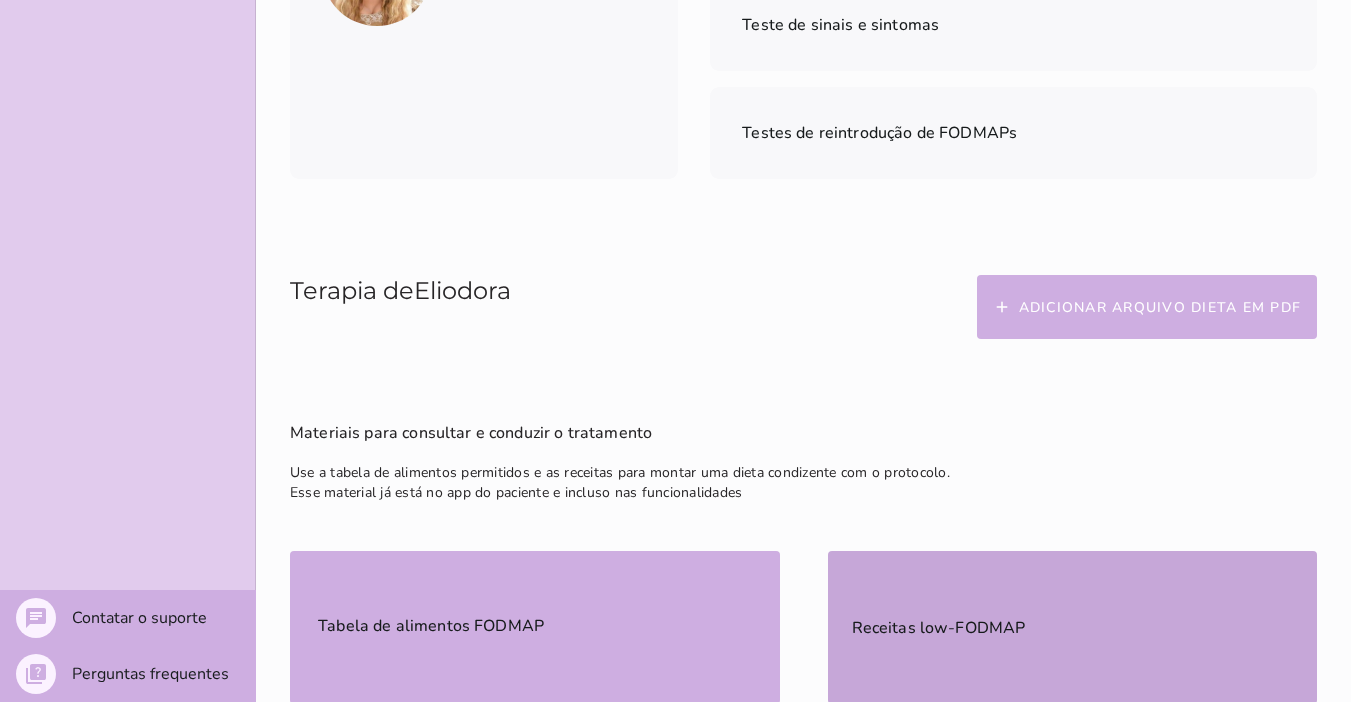 scroll, scrollTop: 400, scrollLeft: 0, axis: vertical 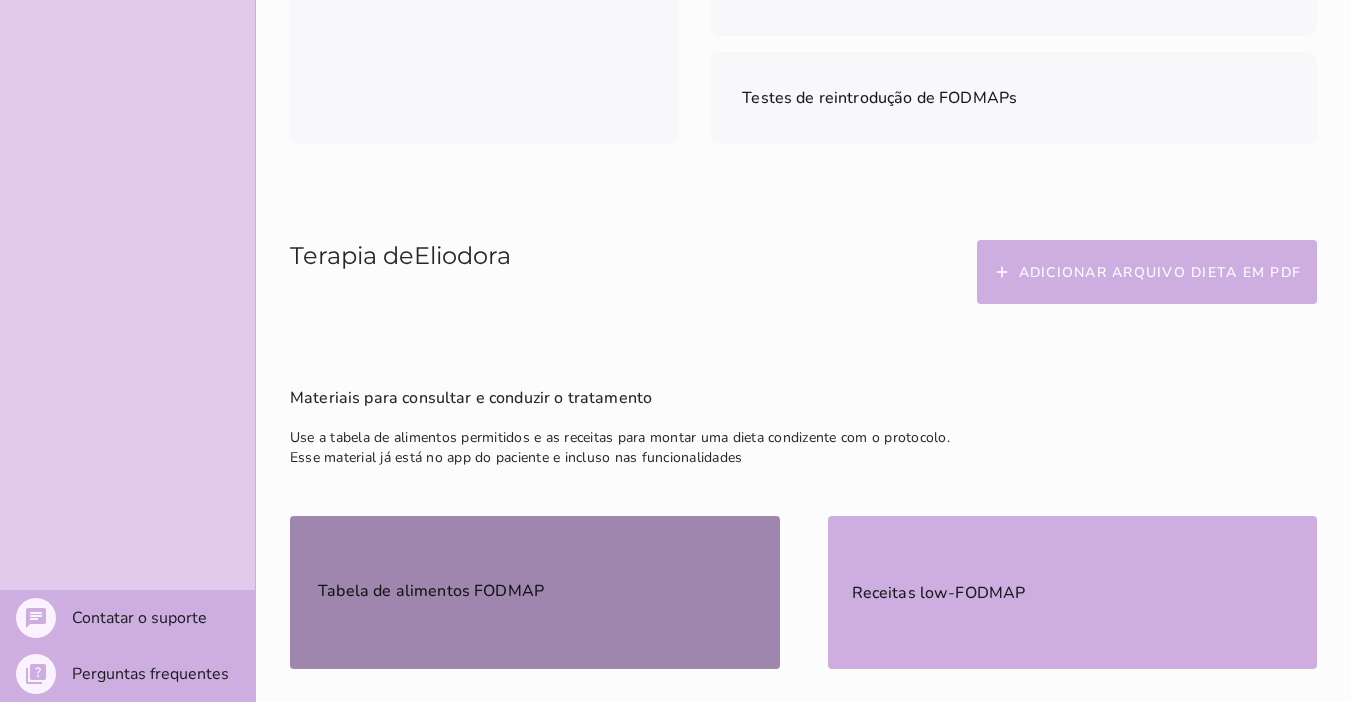 click on "Tabela de alimentos FODMAP" at bounding box center (0, 0) 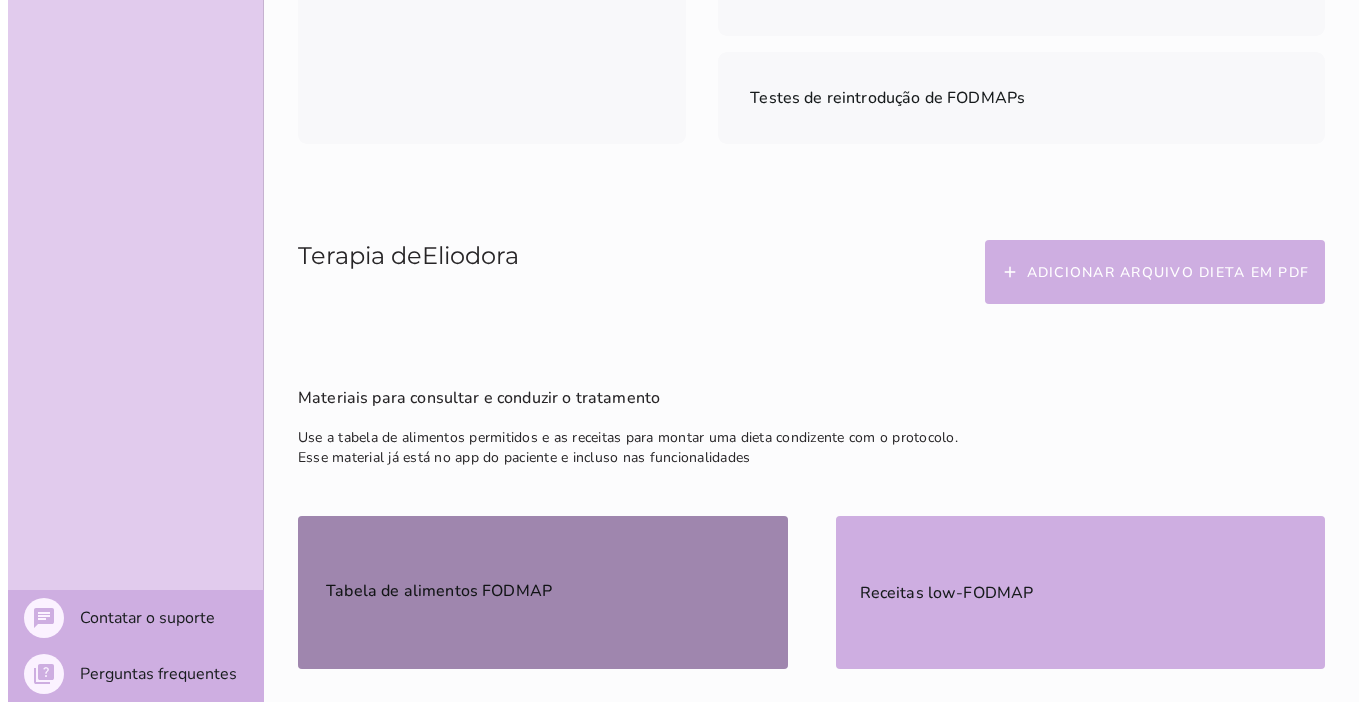 scroll, scrollTop: 0, scrollLeft: 0, axis: both 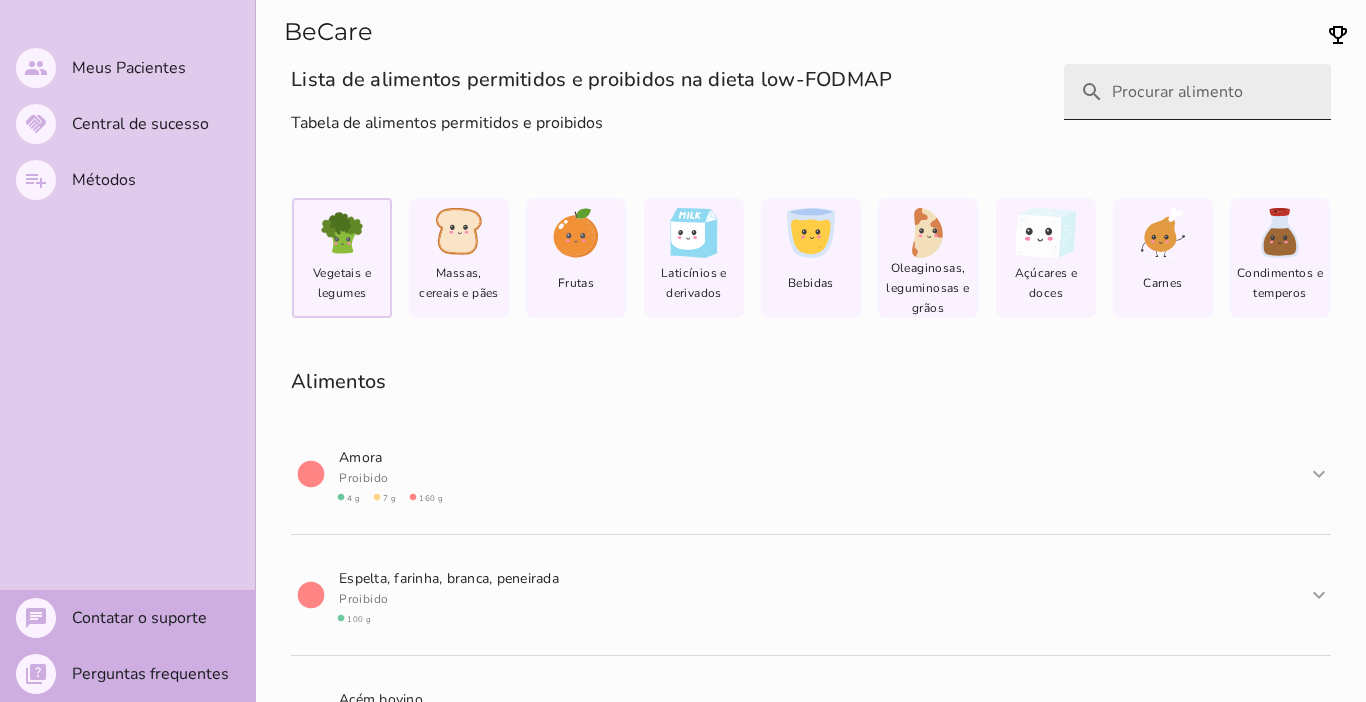 click on "search" at bounding box center [1213, 92] 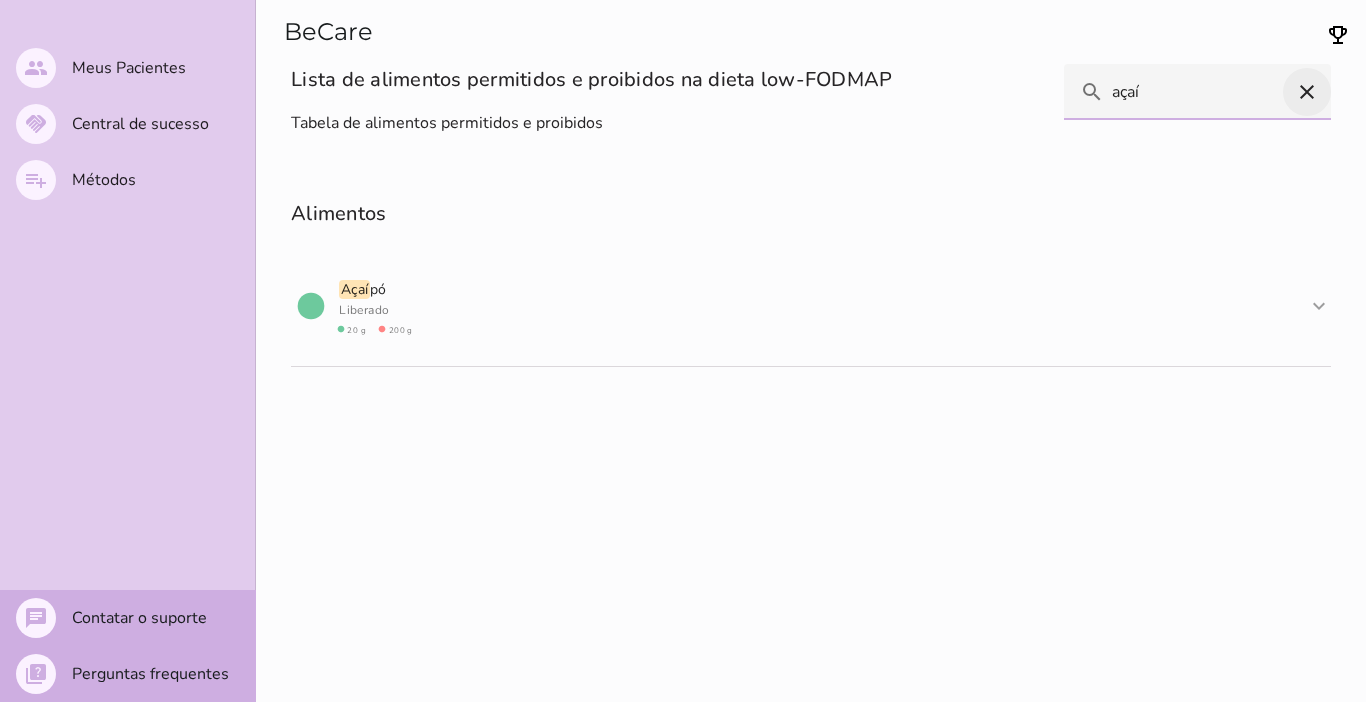 type on "açaí" 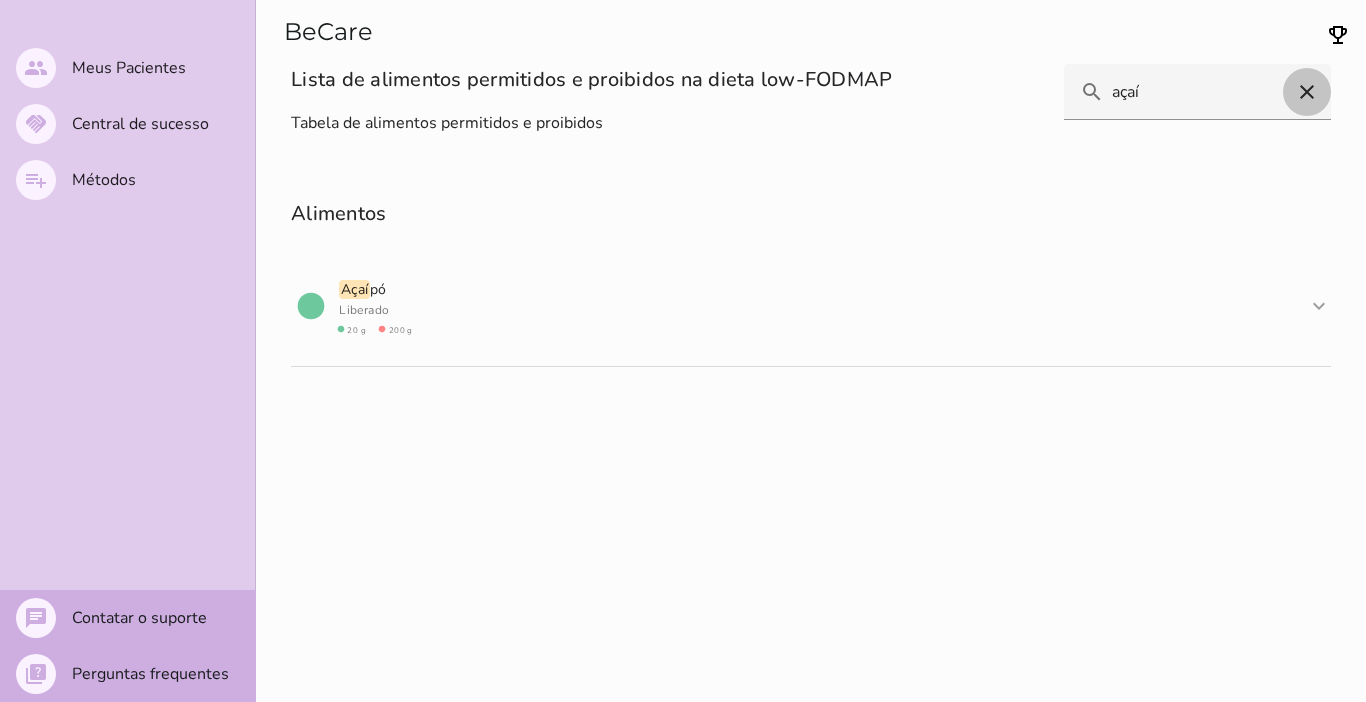 click on "close" 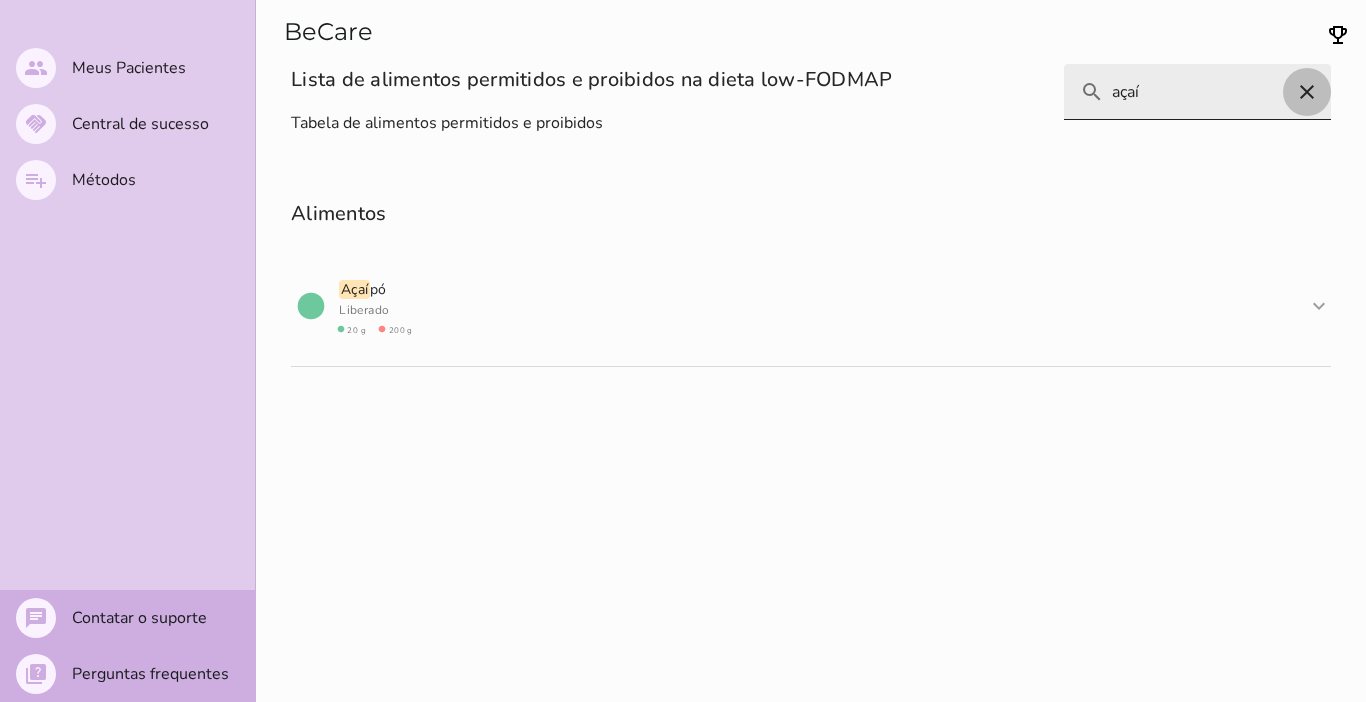 click on "açaí" at bounding box center (1213, 92) 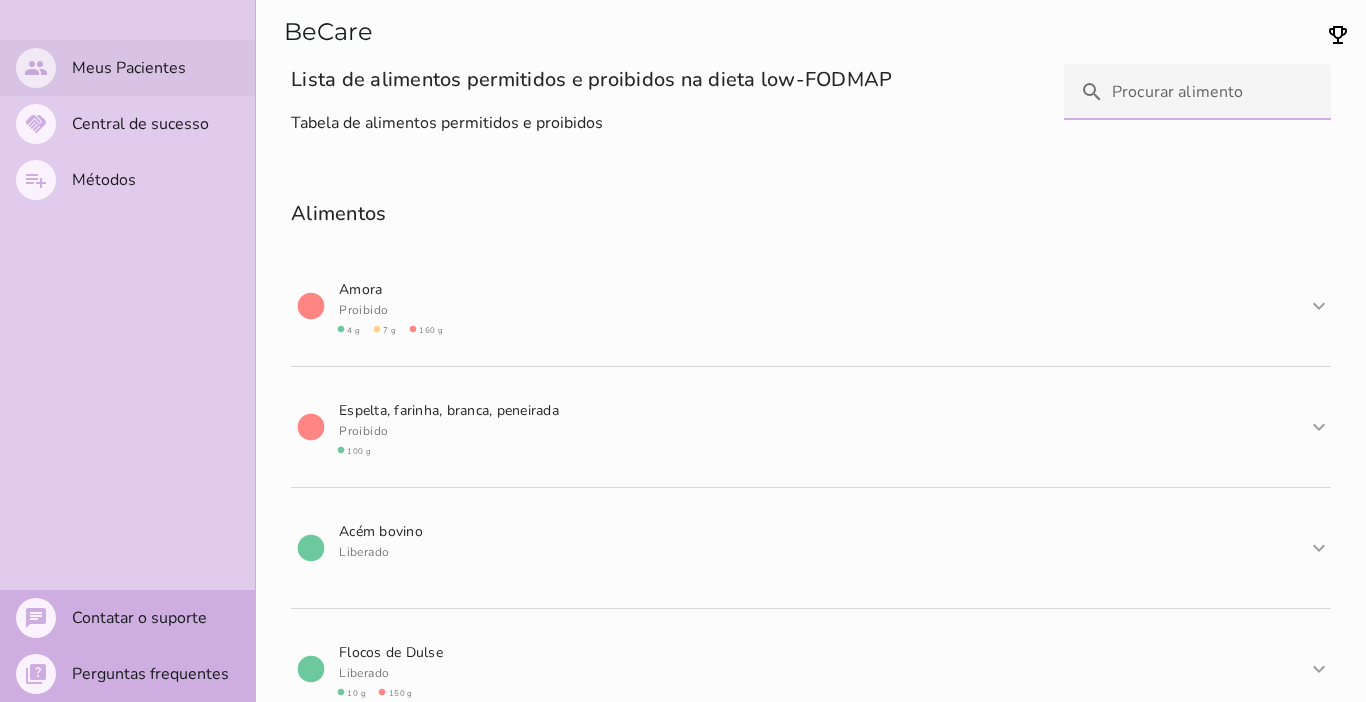 click on "Meus Pacientes" at bounding box center (0, 0) 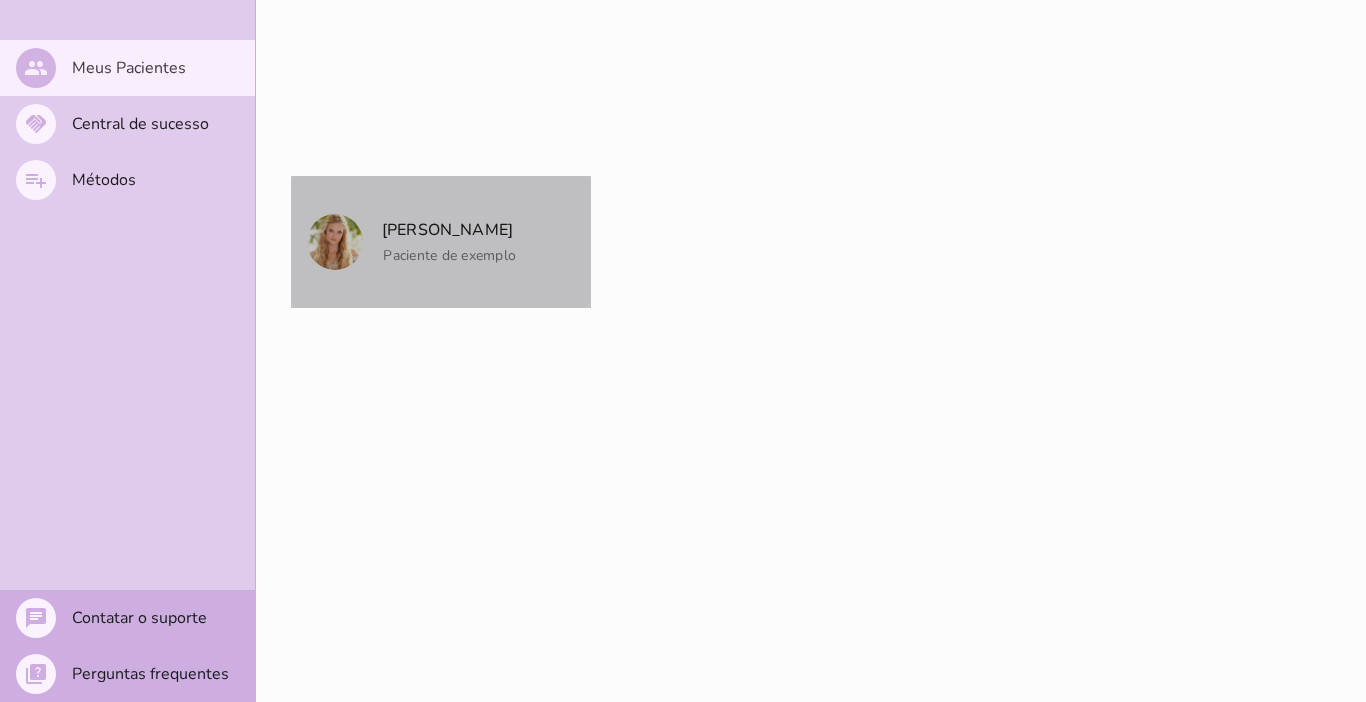 click on "[PERSON_NAME]
Paciente de exemplo" 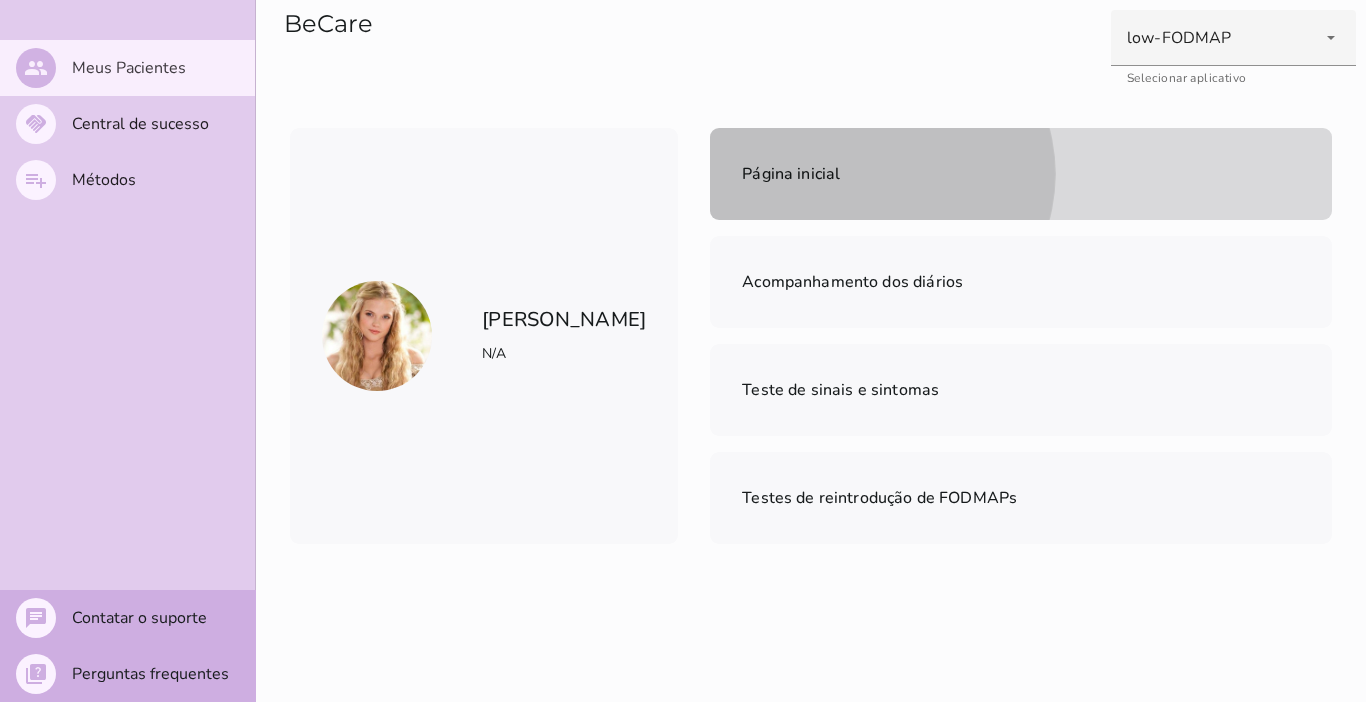 click on "Página inicial" at bounding box center [1021, 174] 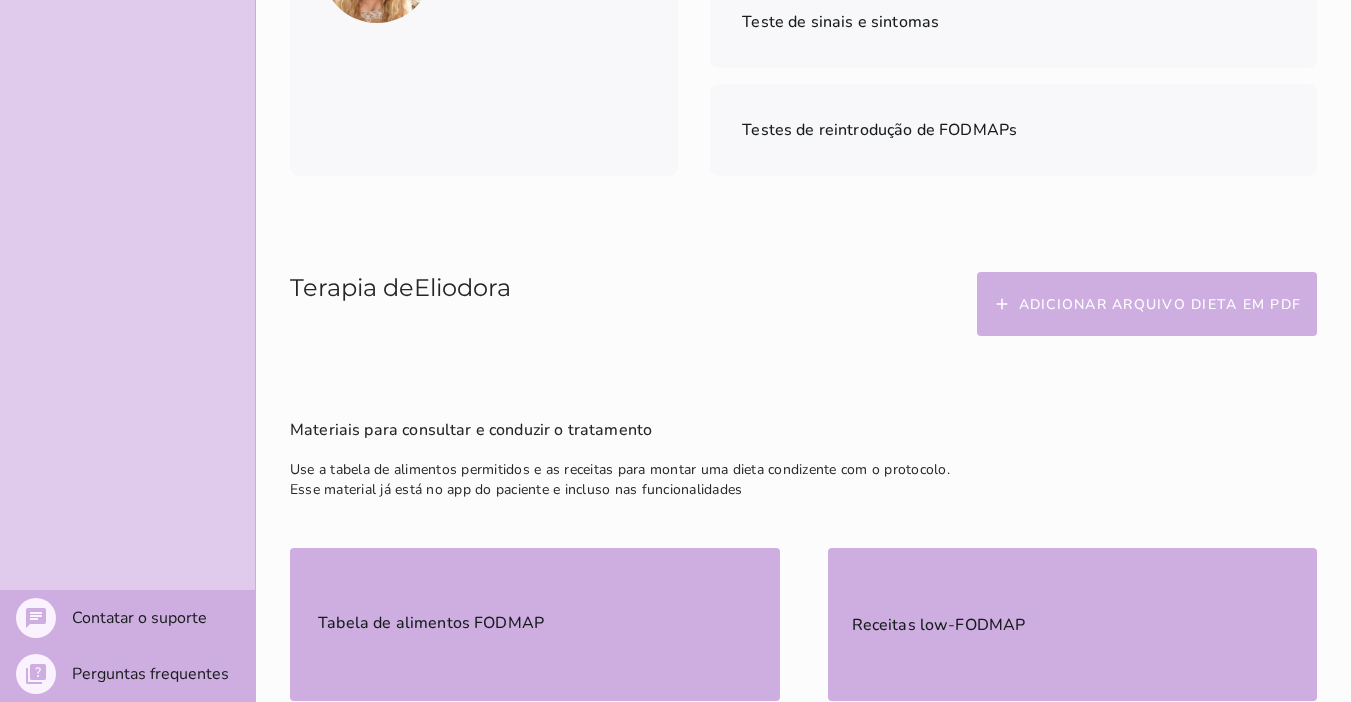 scroll, scrollTop: 500, scrollLeft: 0, axis: vertical 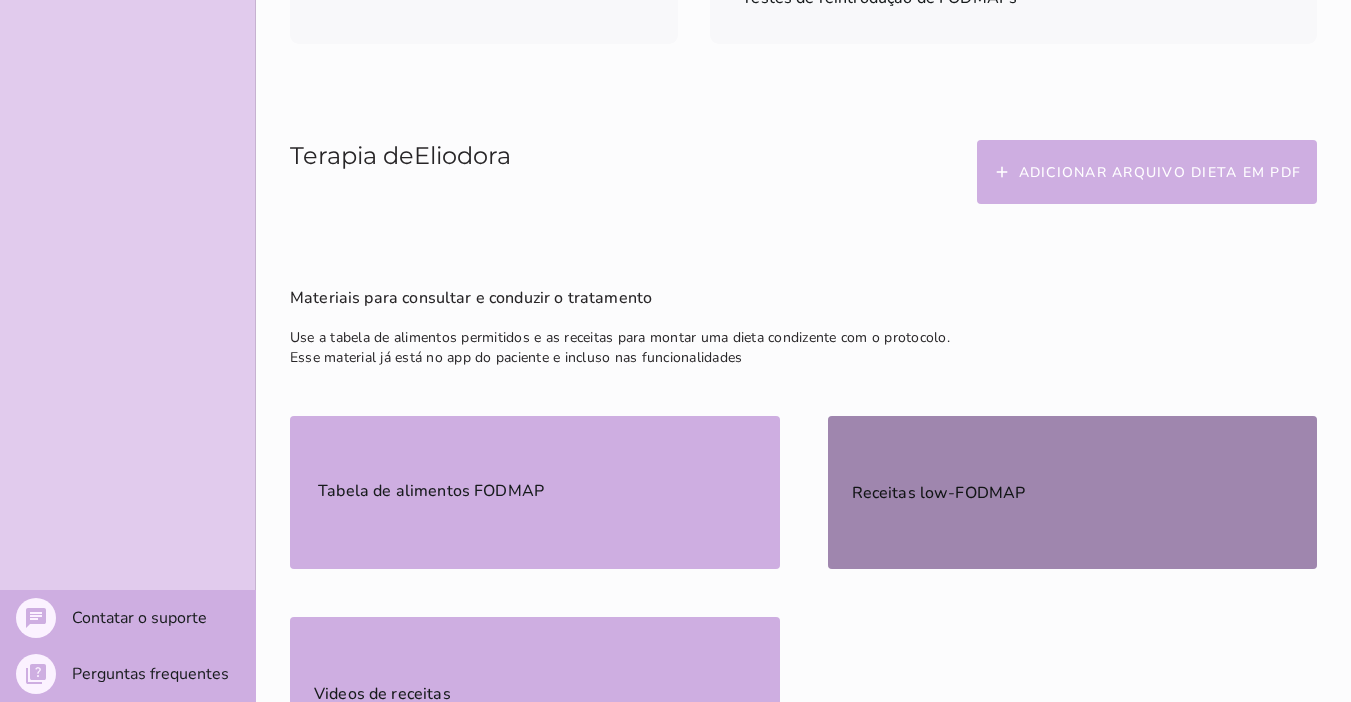 click on "Receitas low-FODMAP" at bounding box center (0, 0) 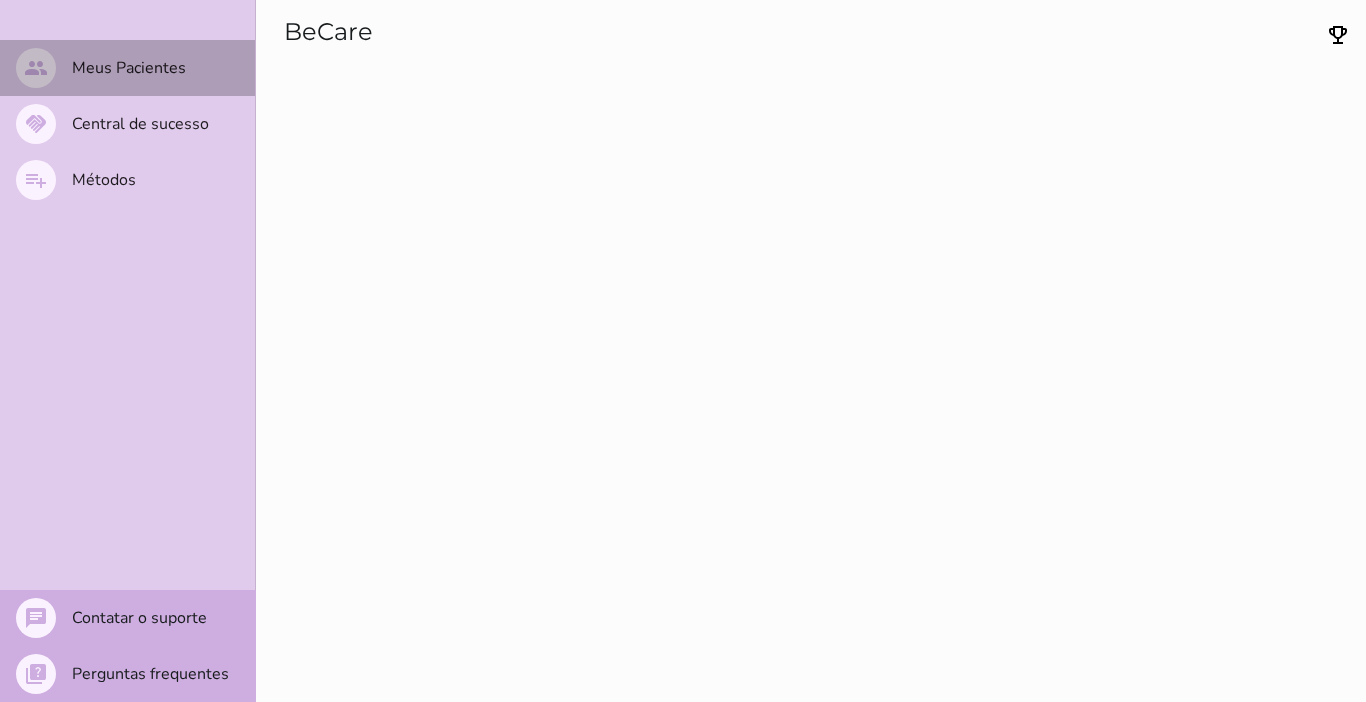 click on "Meus Pacientes" at bounding box center (0, 0) 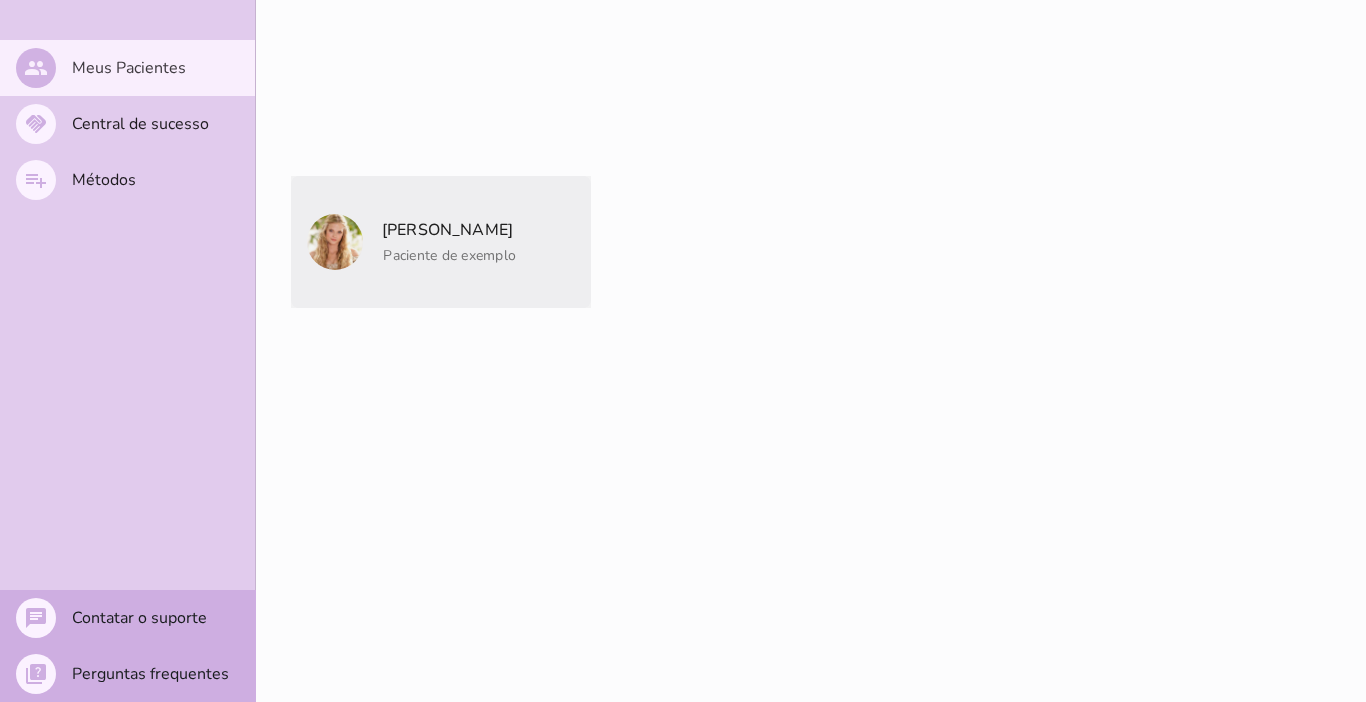 click on "Paciente de exemplo" 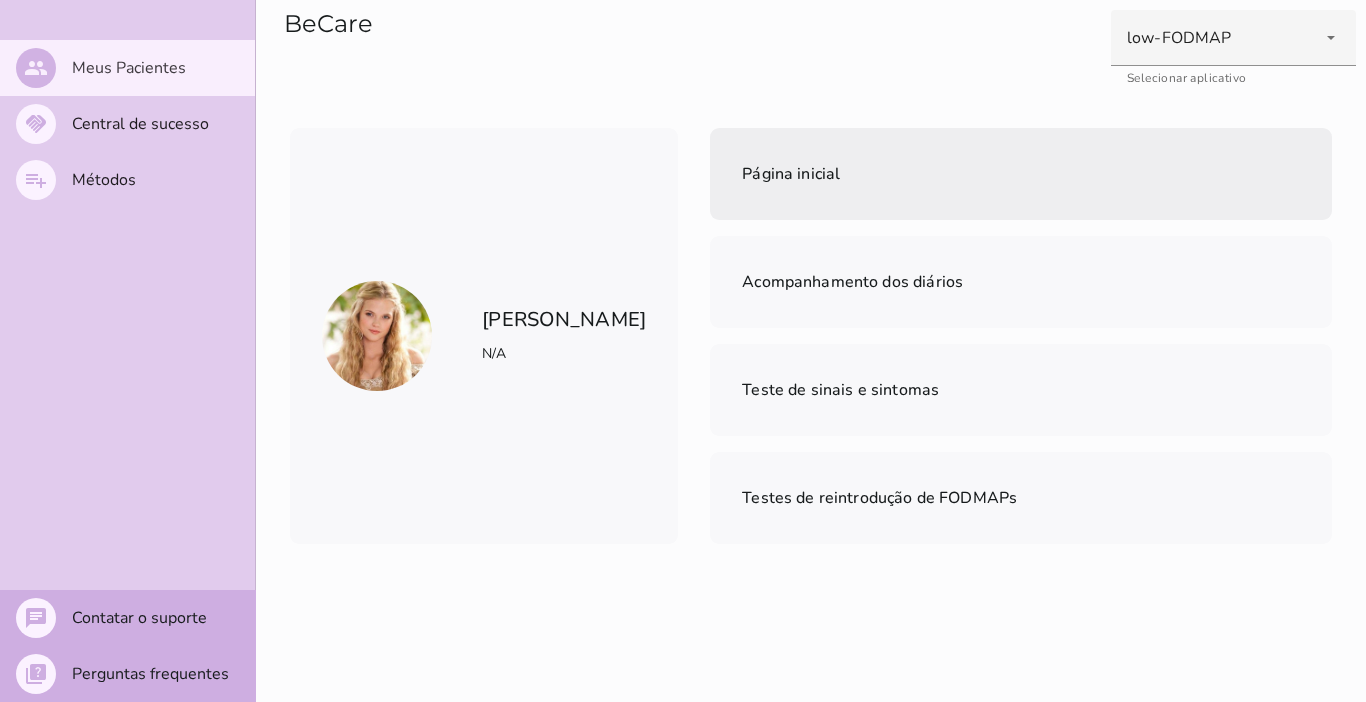 click on "Página inicial" at bounding box center (1021, 174) 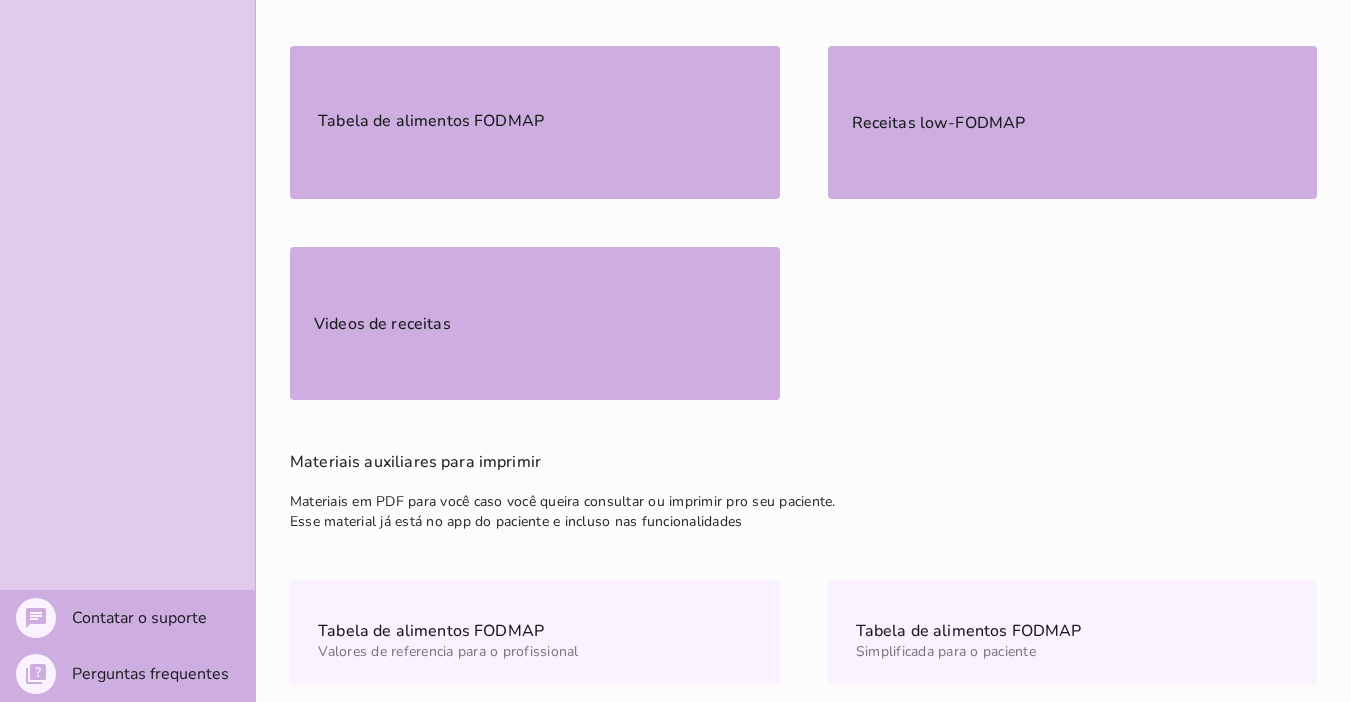scroll, scrollTop: 900, scrollLeft: 0, axis: vertical 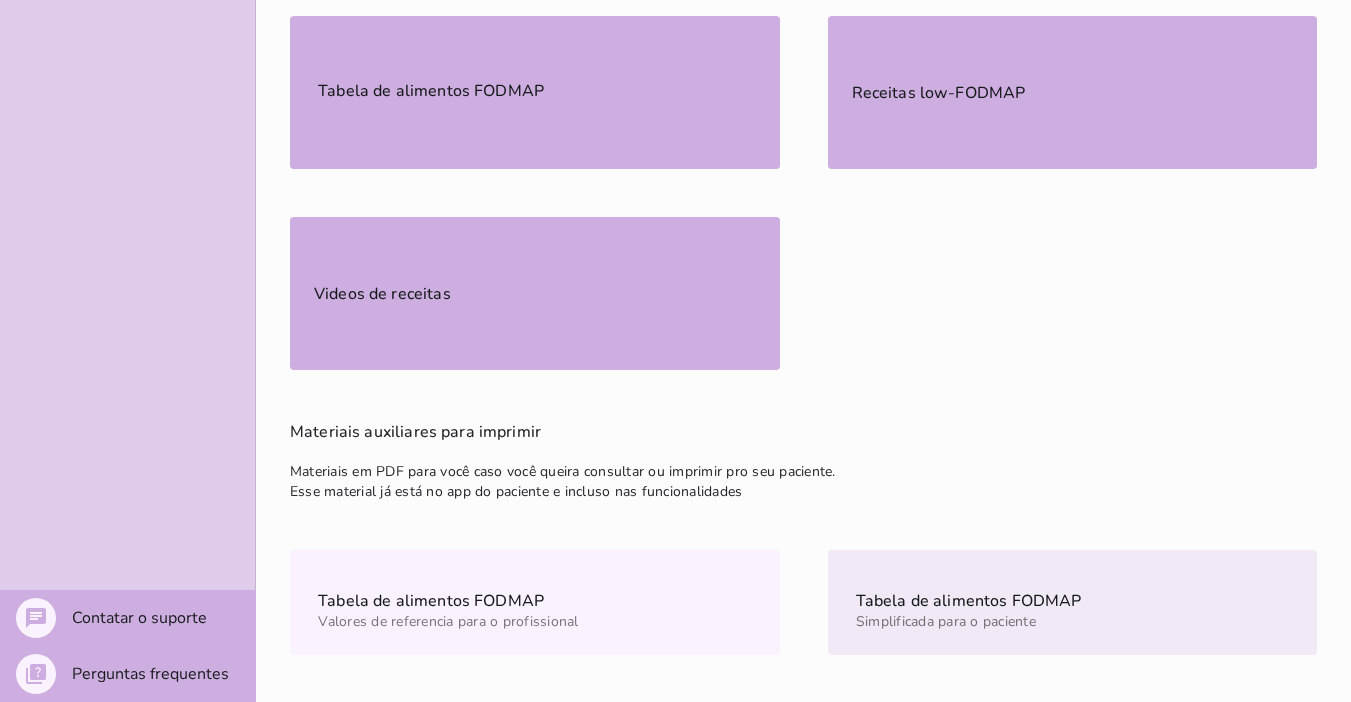 click on "Simplificada para o paciente" at bounding box center [946, 621] 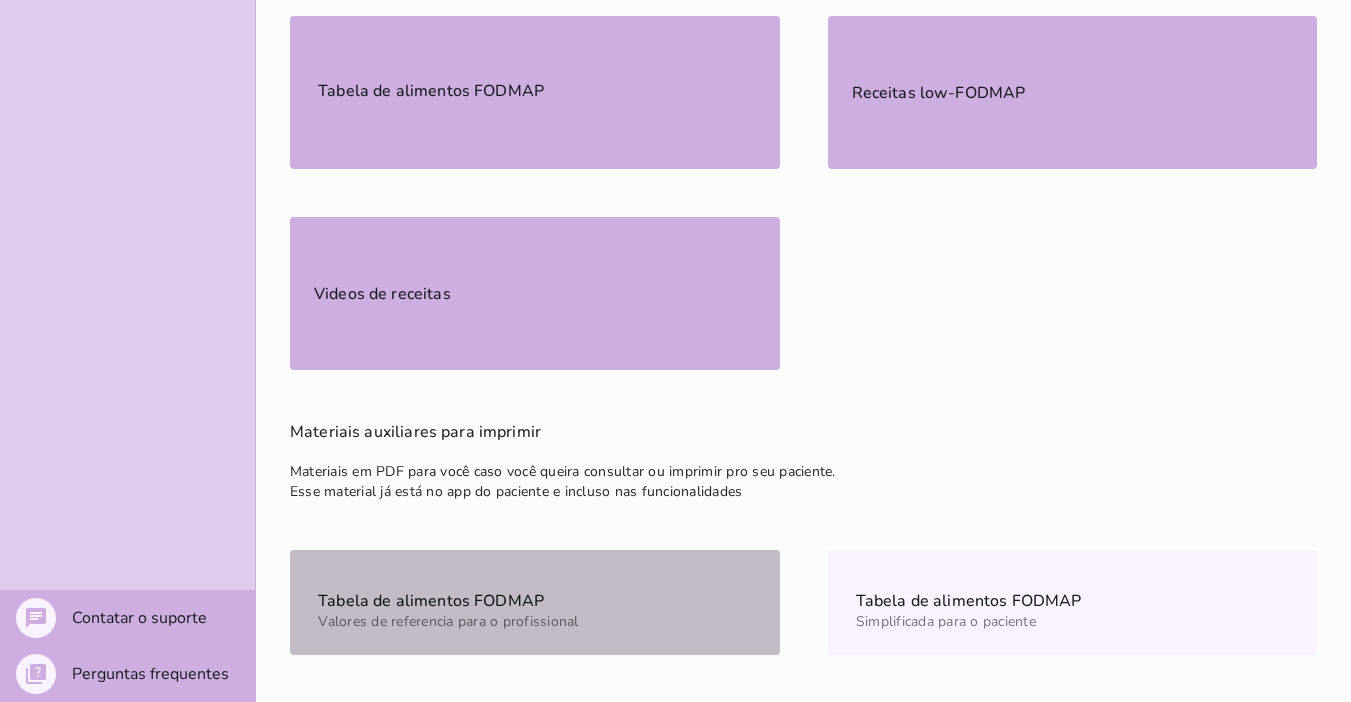 click on "Valores de referencia para o profissional" at bounding box center (446, 618) 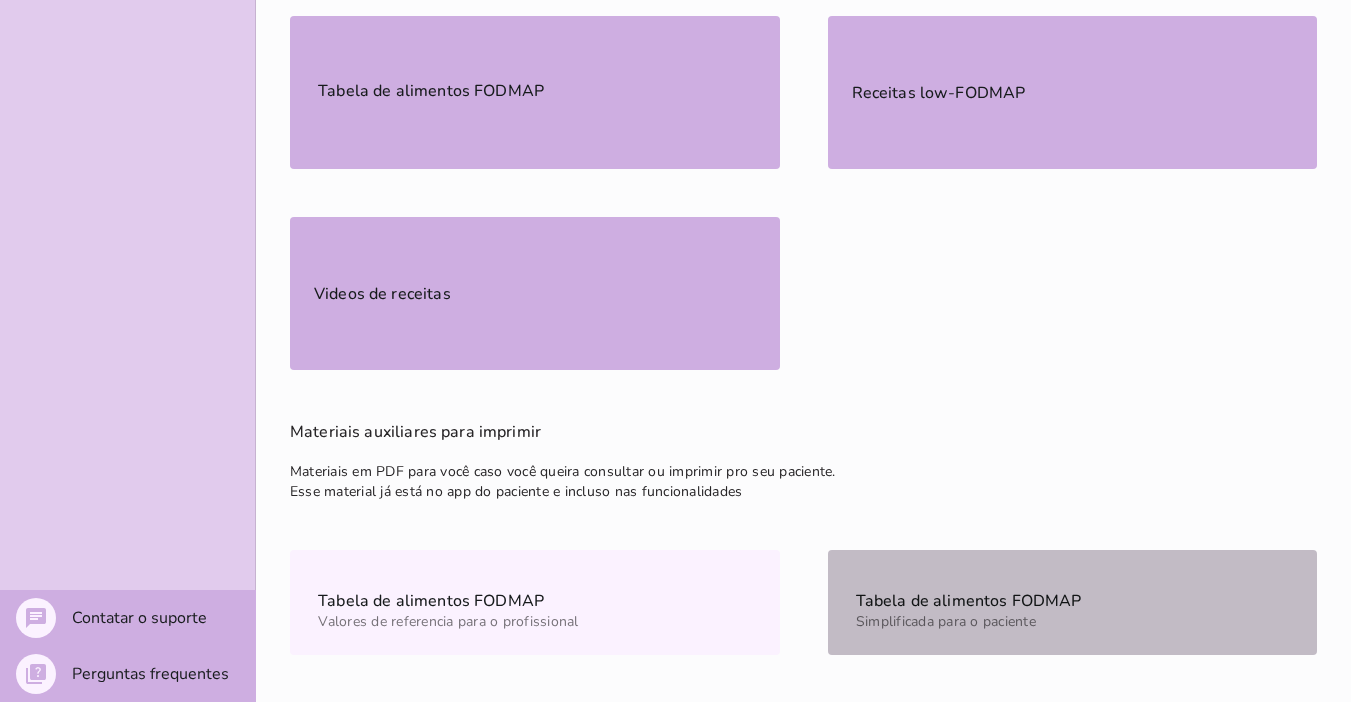 click on "Simplificada para o paciente" at bounding box center [946, 621] 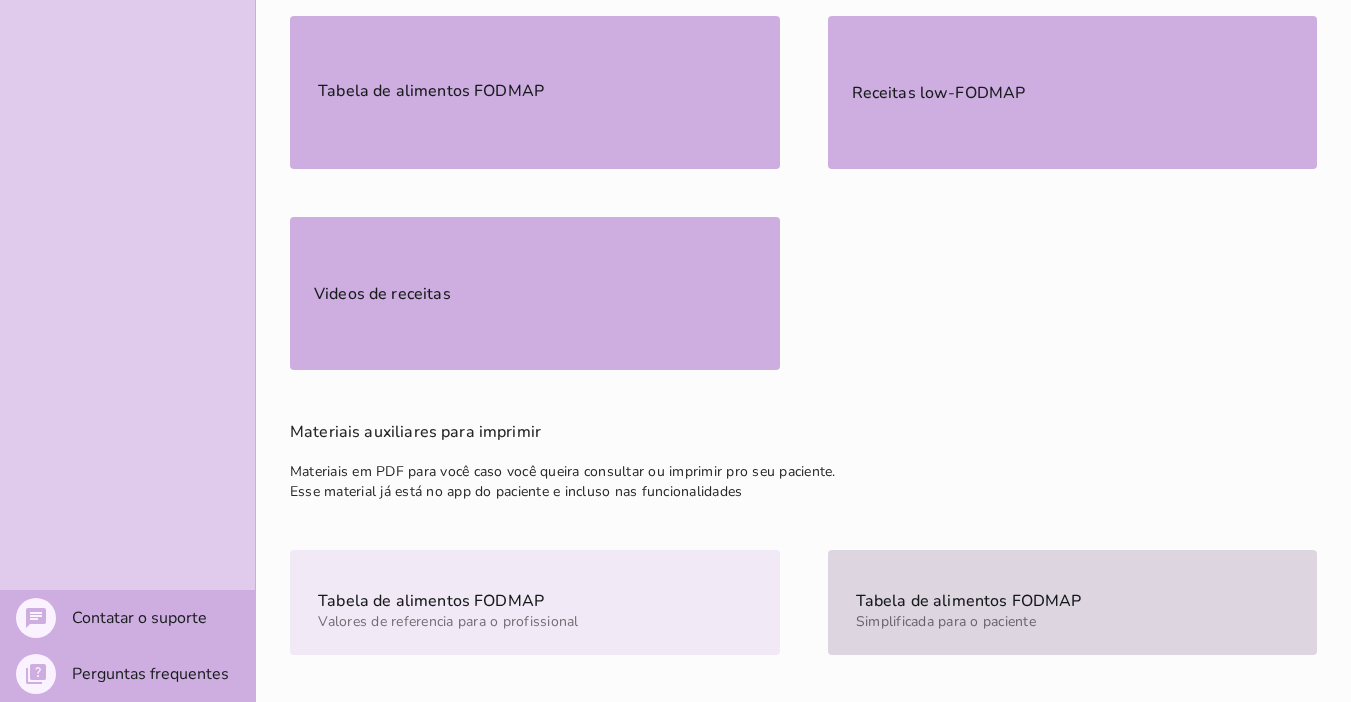 click on "Tabela de alimentos FODMAP" at bounding box center [446, 600] 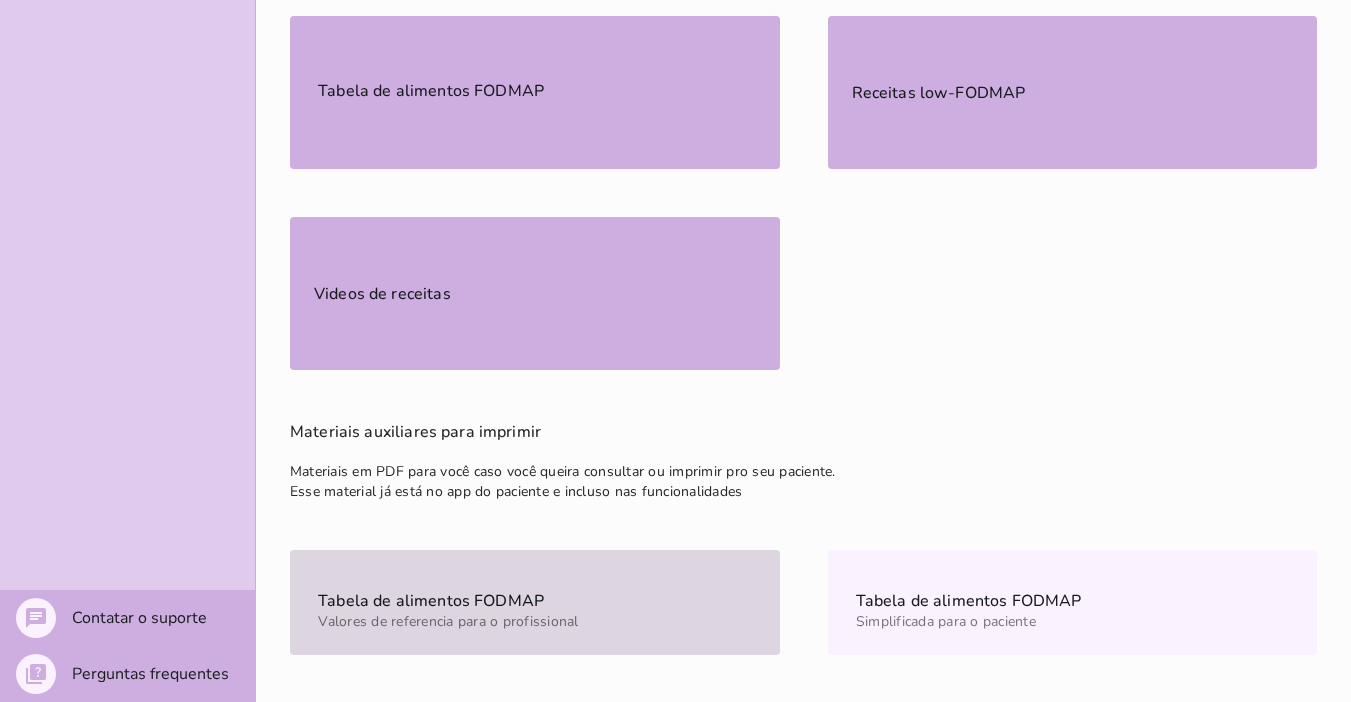 click on "Tabela de alimentos FODMAP
Valores de referencia para o profissional" at bounding box center [535, 602] 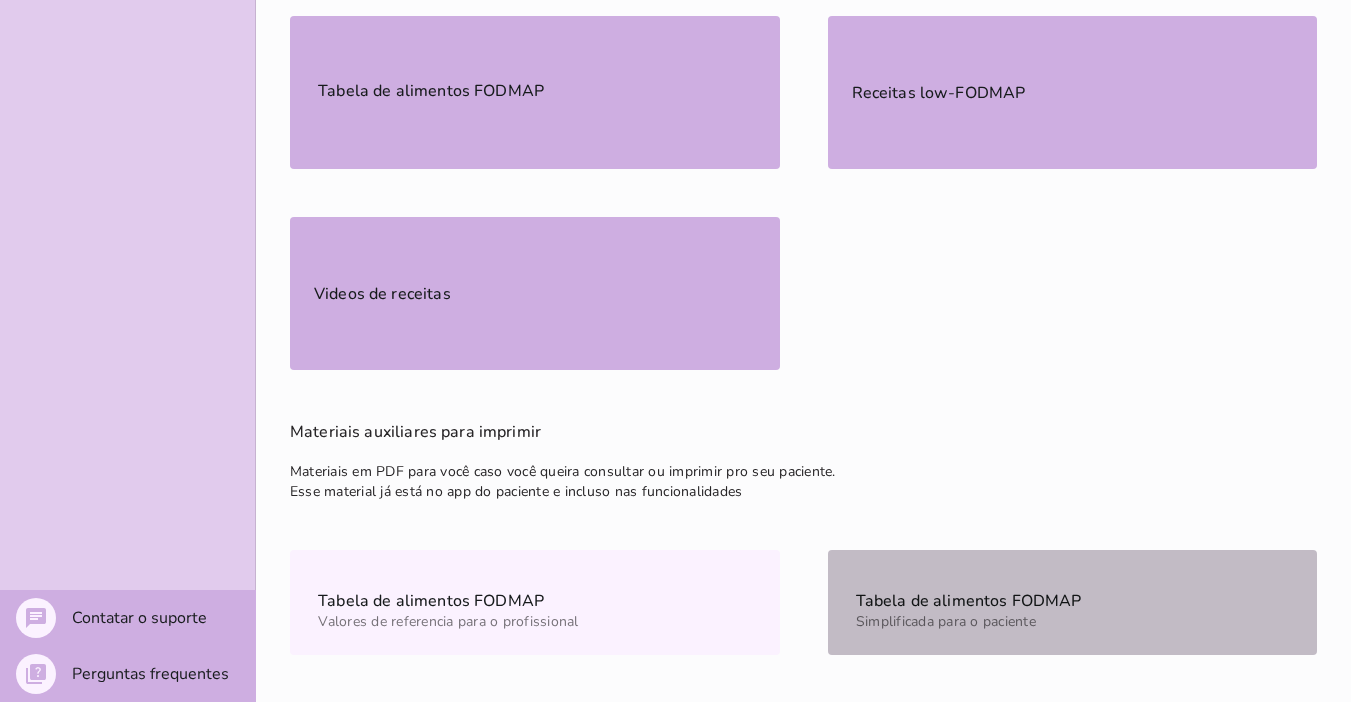 click on "Tabela de alimentos FODMAP" at bounding box center (0, 0) 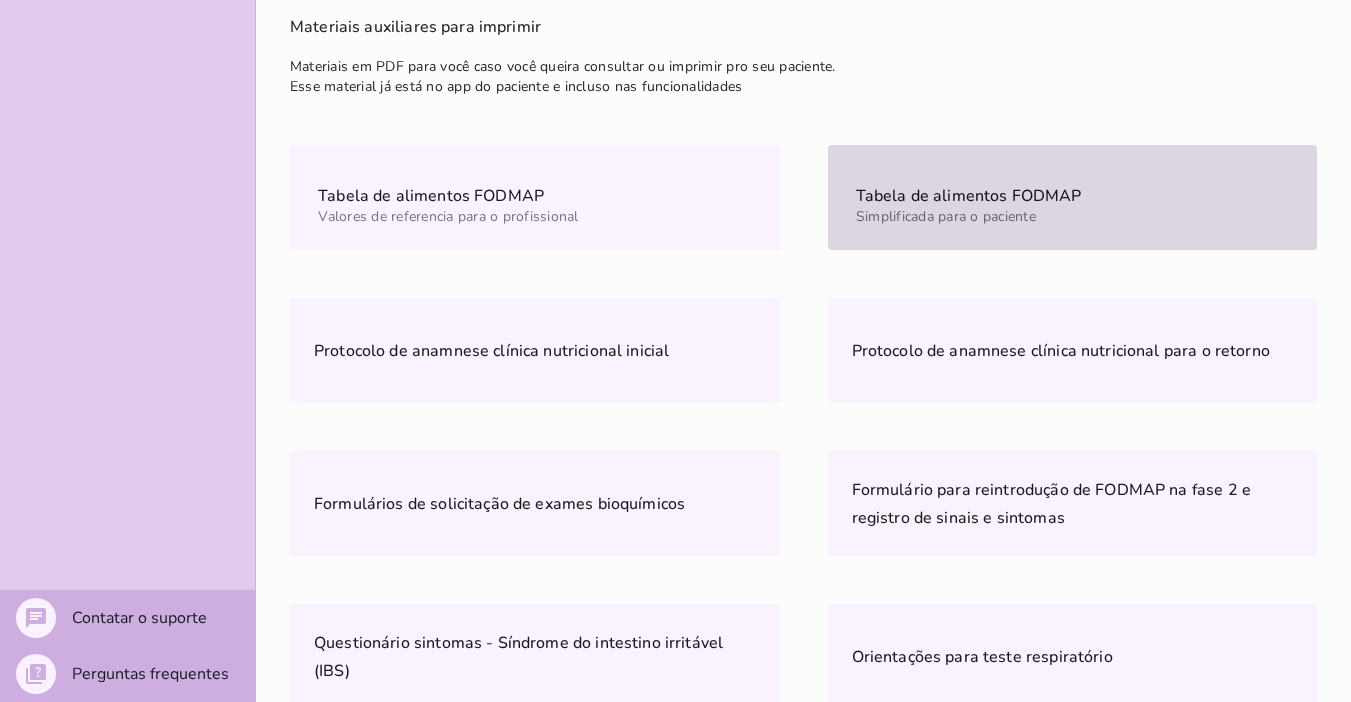 scroll, scrollTop: 1307, scrollLeft: 0, axis: vertical 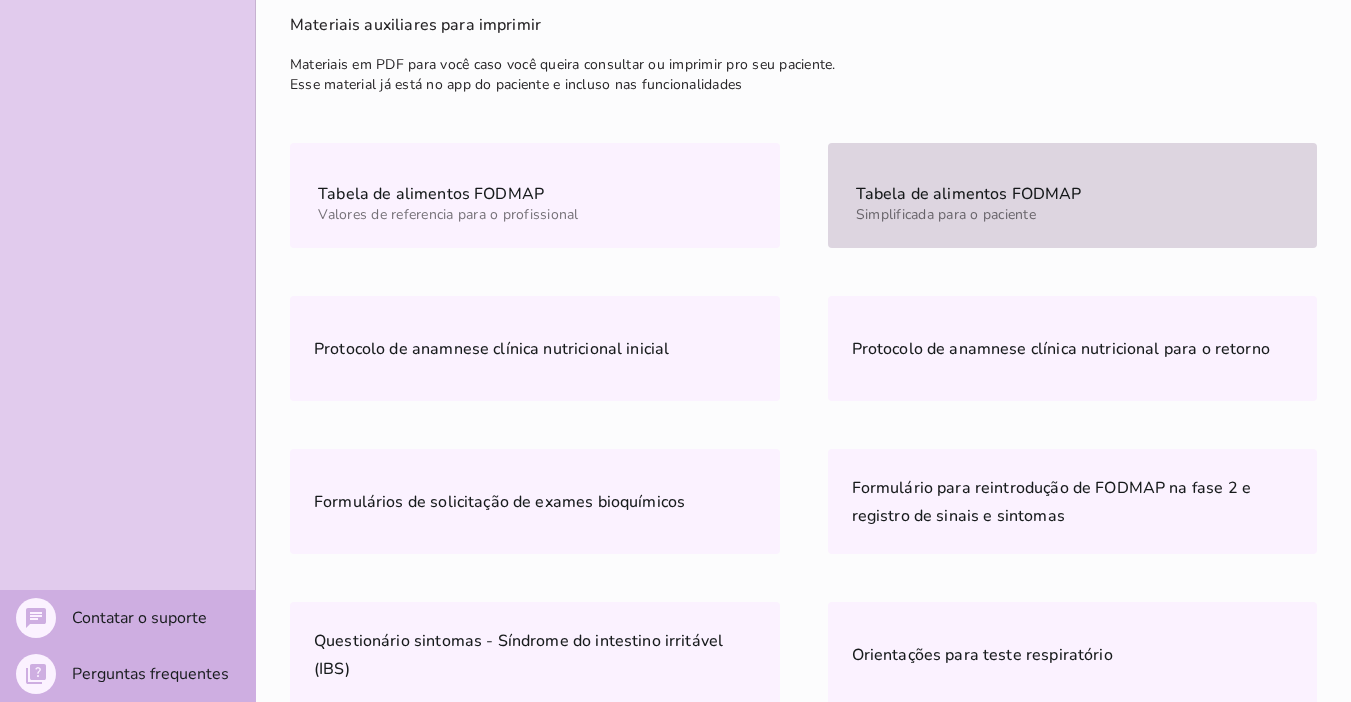 click on "Orientações gerais para o paciente" at bounding box center [443, 808] 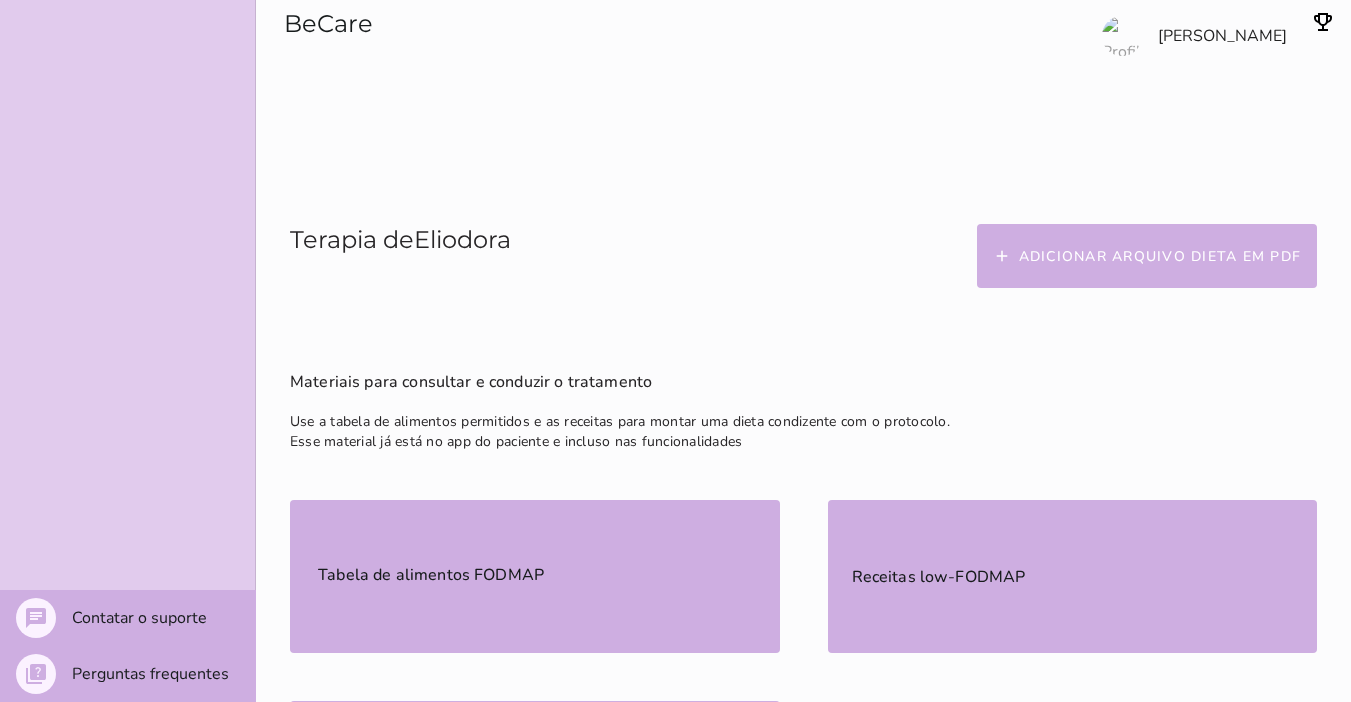 scroll, scrollTop: 407, scrollLeft: 0, axis: vertical 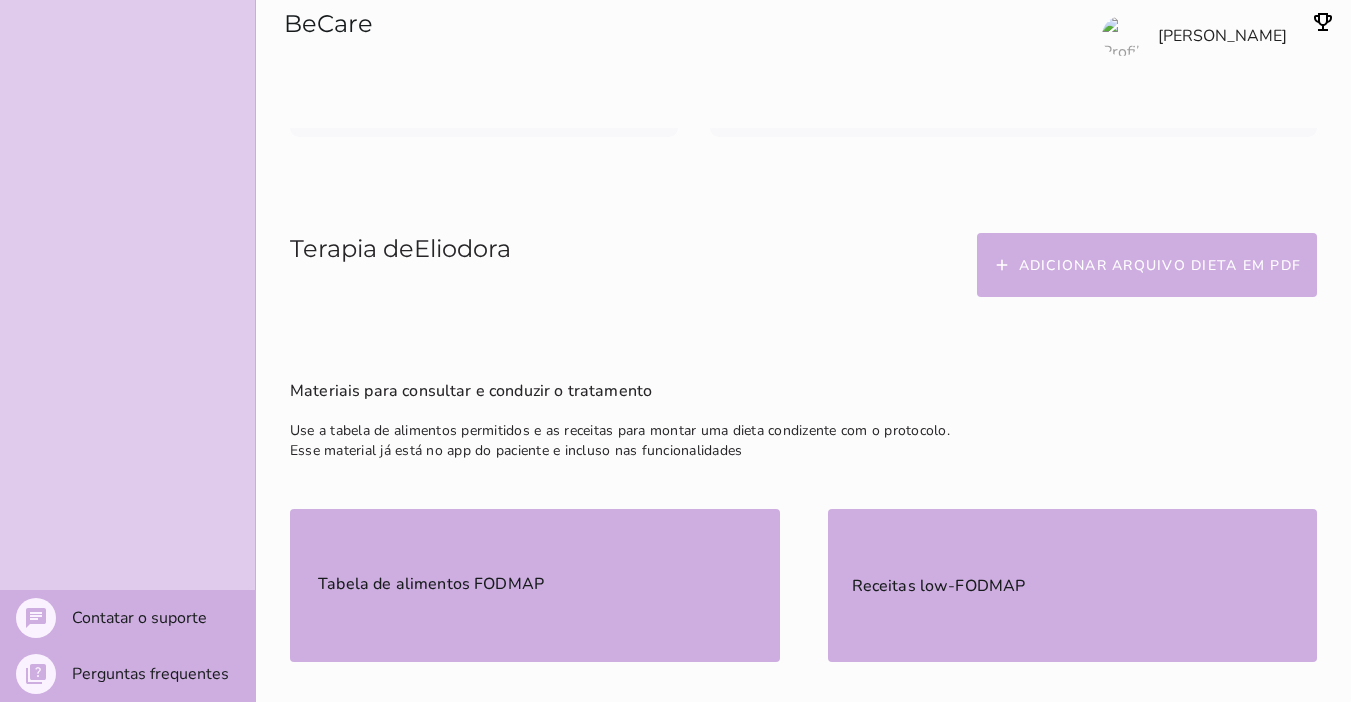 click on "Videos de receitas" at bounding box center (0, 0) 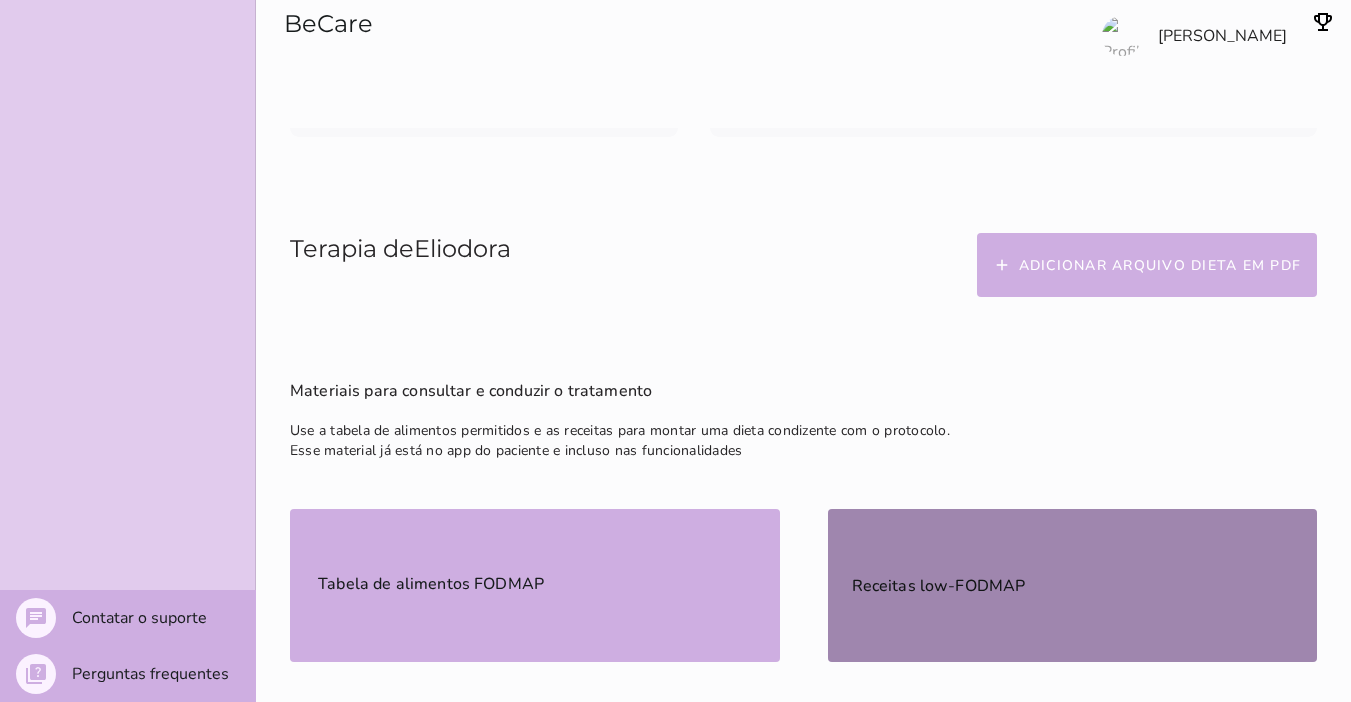 drag, startPoint x: 895, startPoint y: 377, endPoint x: 883, endPoint y: 378, distance: 12.0415945 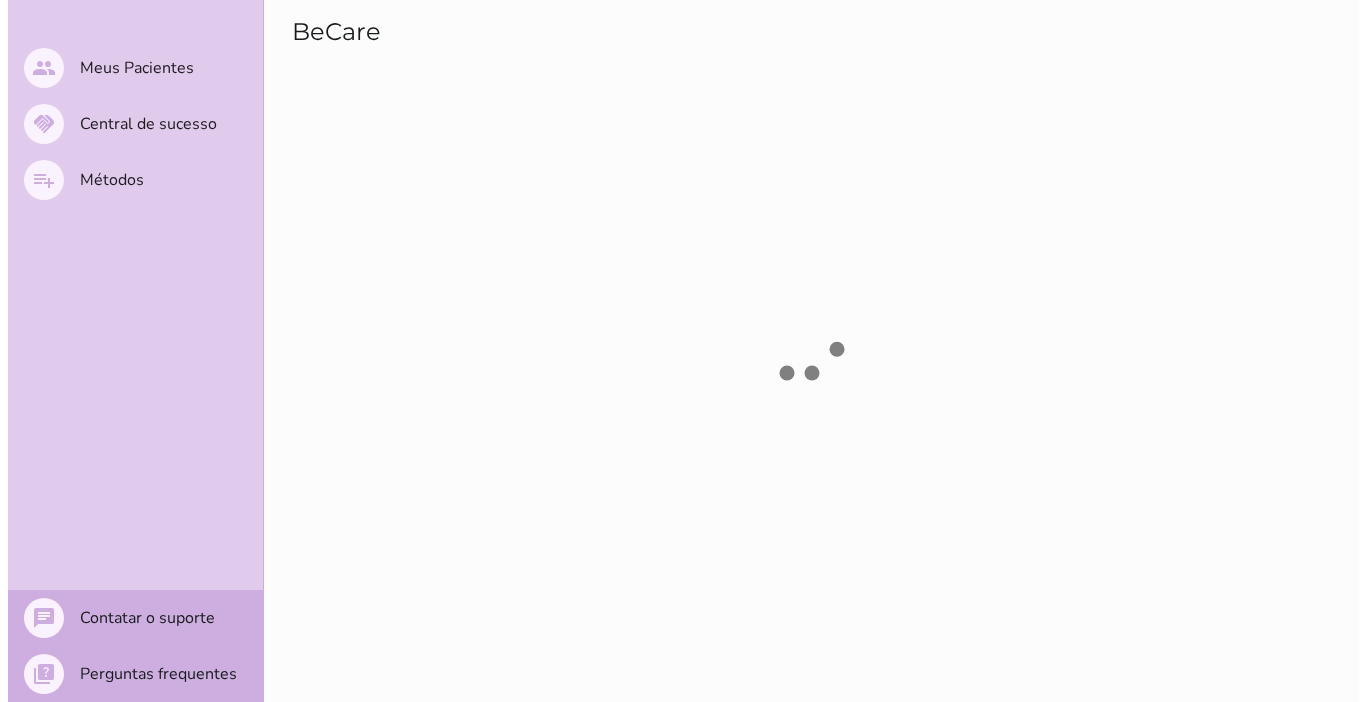 scroll, scrollTop: 0, scrollLeft: 0, axis: both 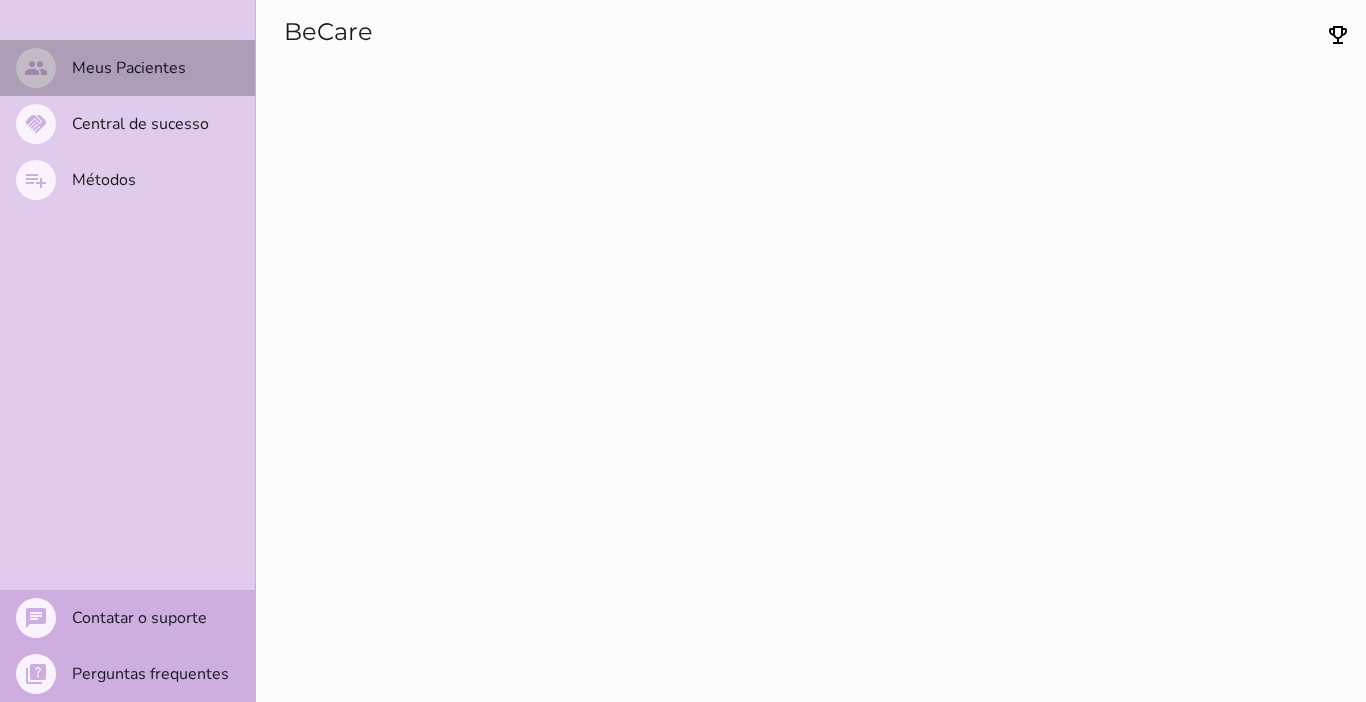 click on "Meus Pacientes" at bounding box center (0, 0) 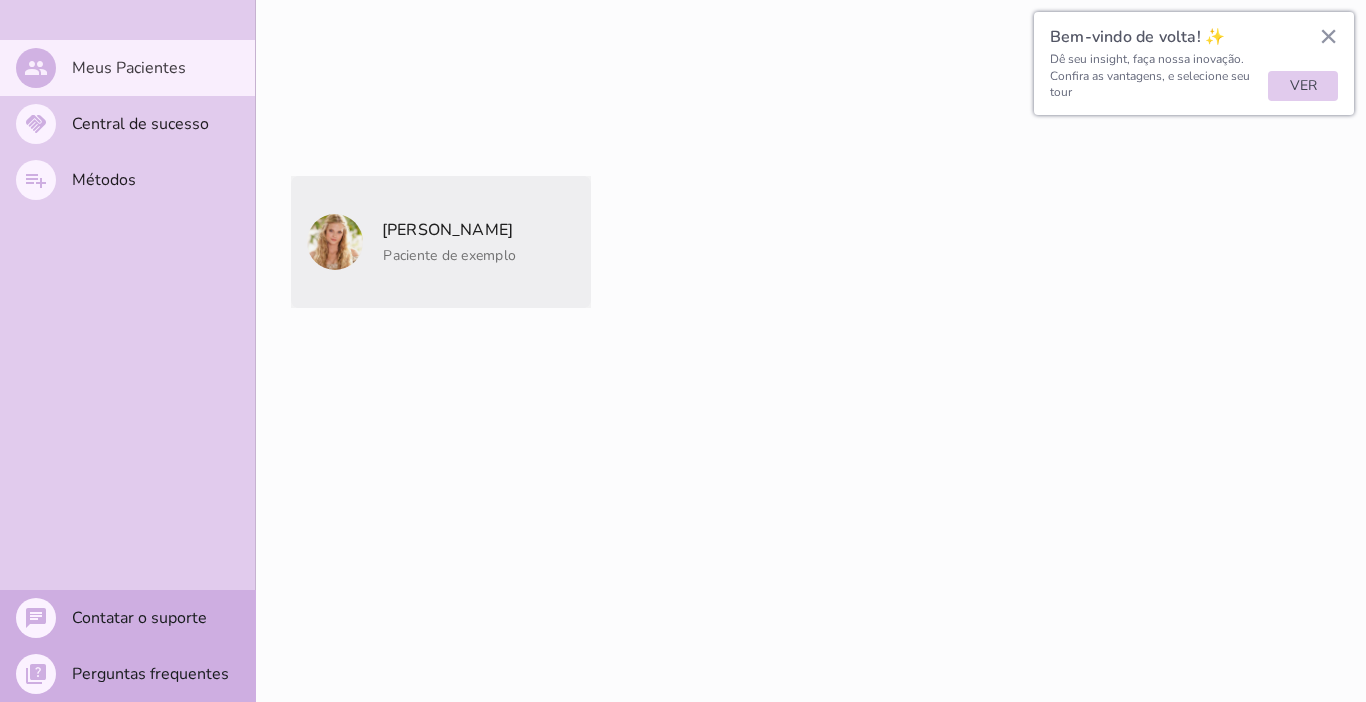 click on "[PERSON_NAME]" 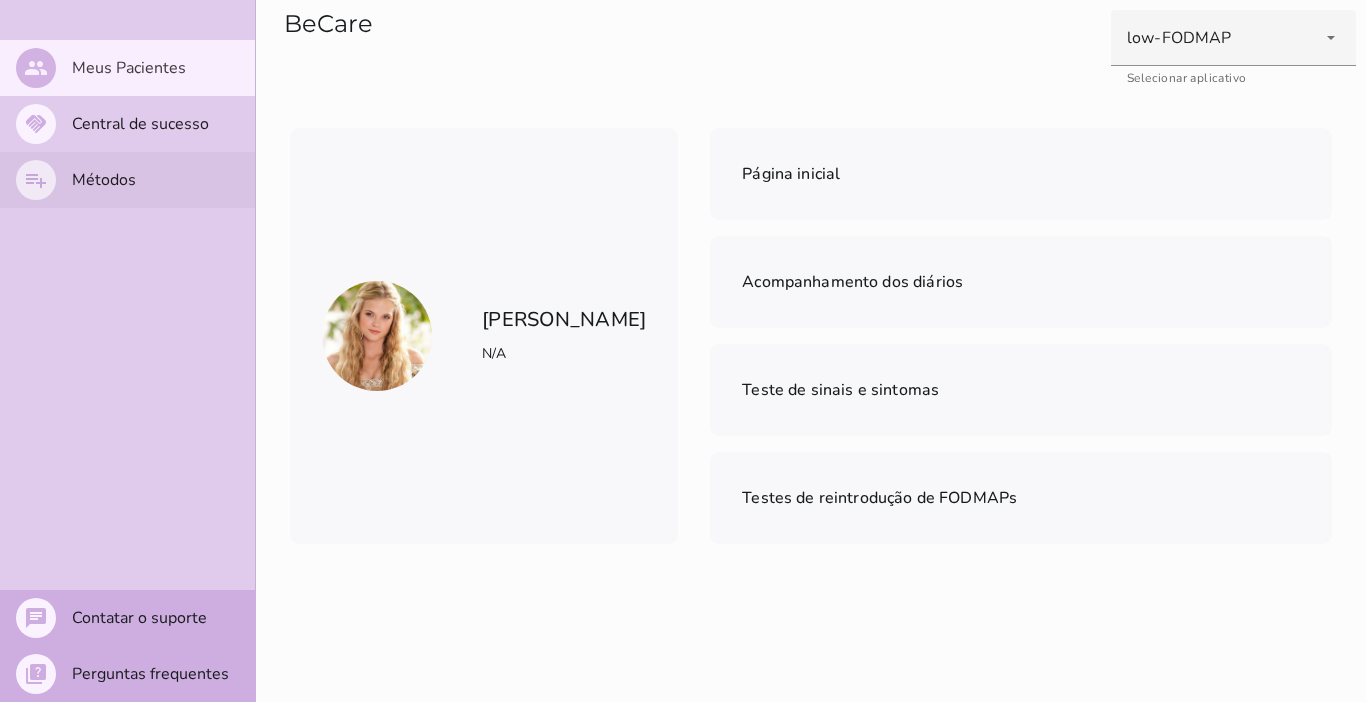 click on "playlist_add
Métodos" at bounding box center (127, 180) 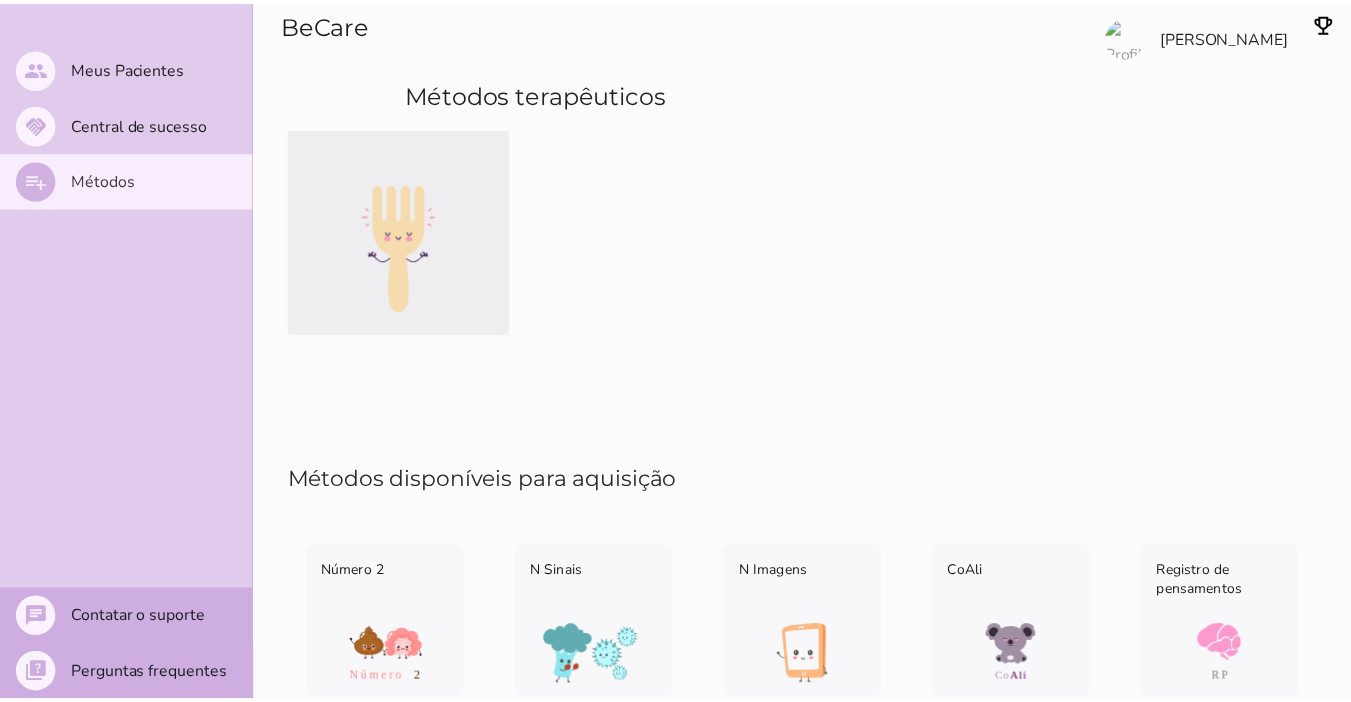 scroll, scrollTop: 182, scrollLeft: 0, axis: vertical 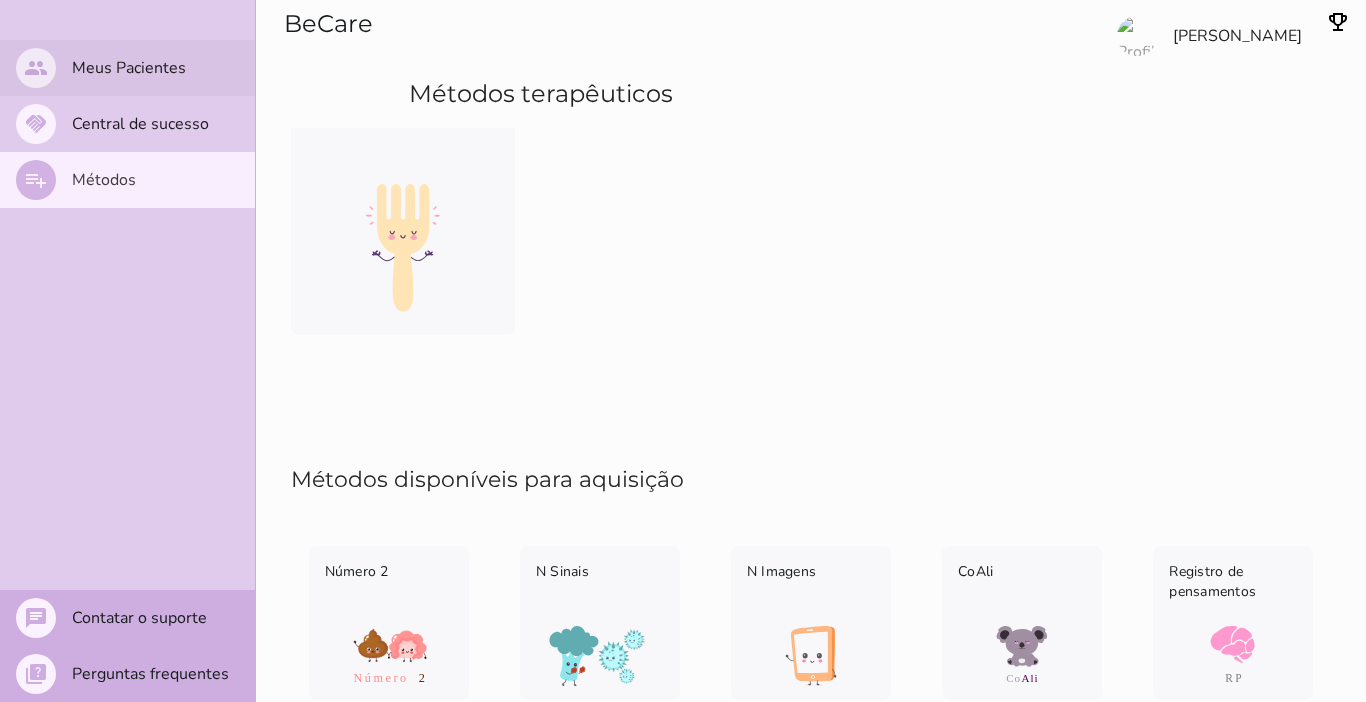 click on "Meus Pacientes" at bounding box center (0, 0) 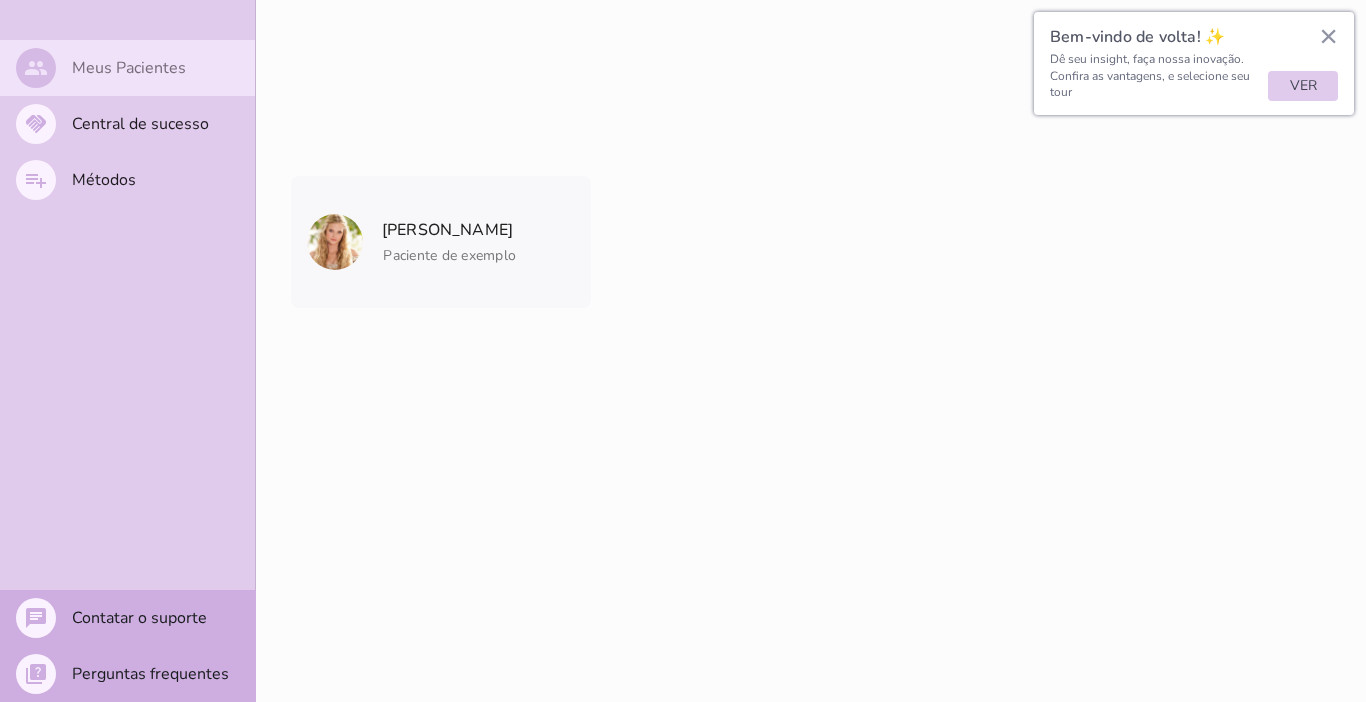 click on "Meus Pacientes" at bounding box center (0, 0) 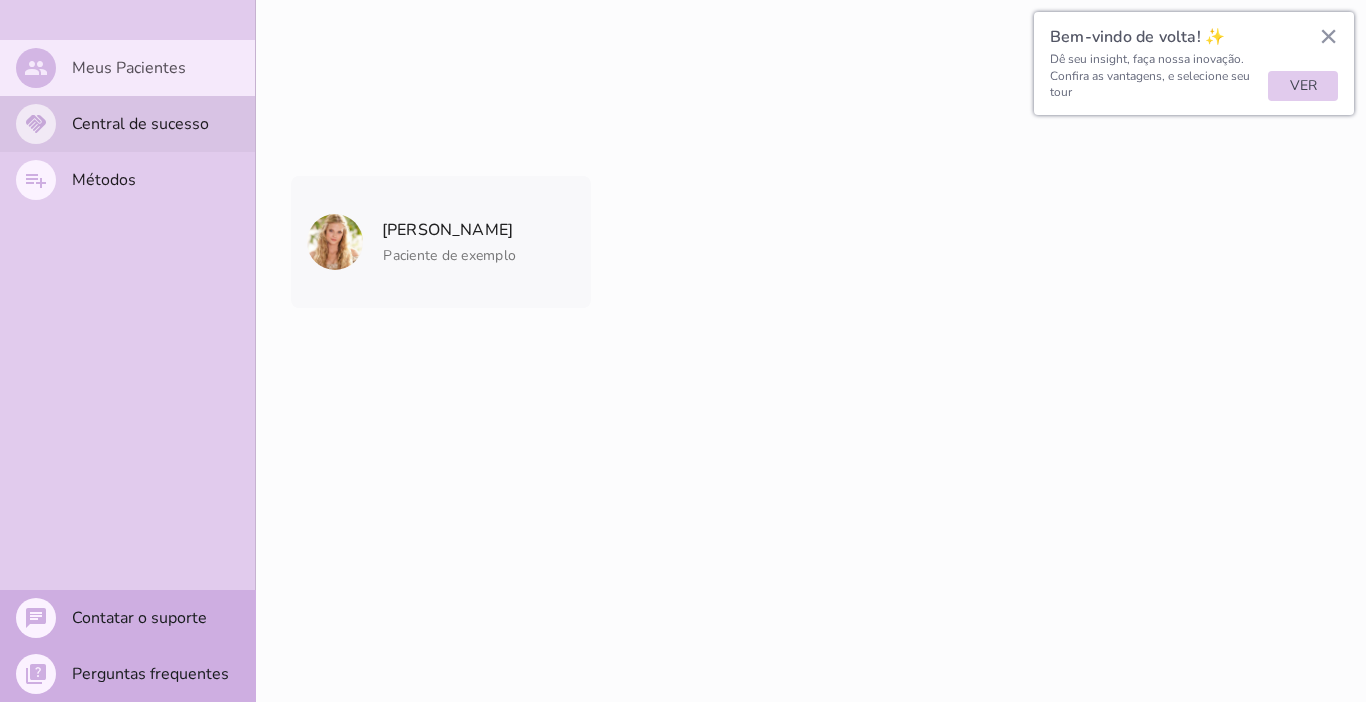 click on "Central de sucesso" at bounding box center [0, 0] 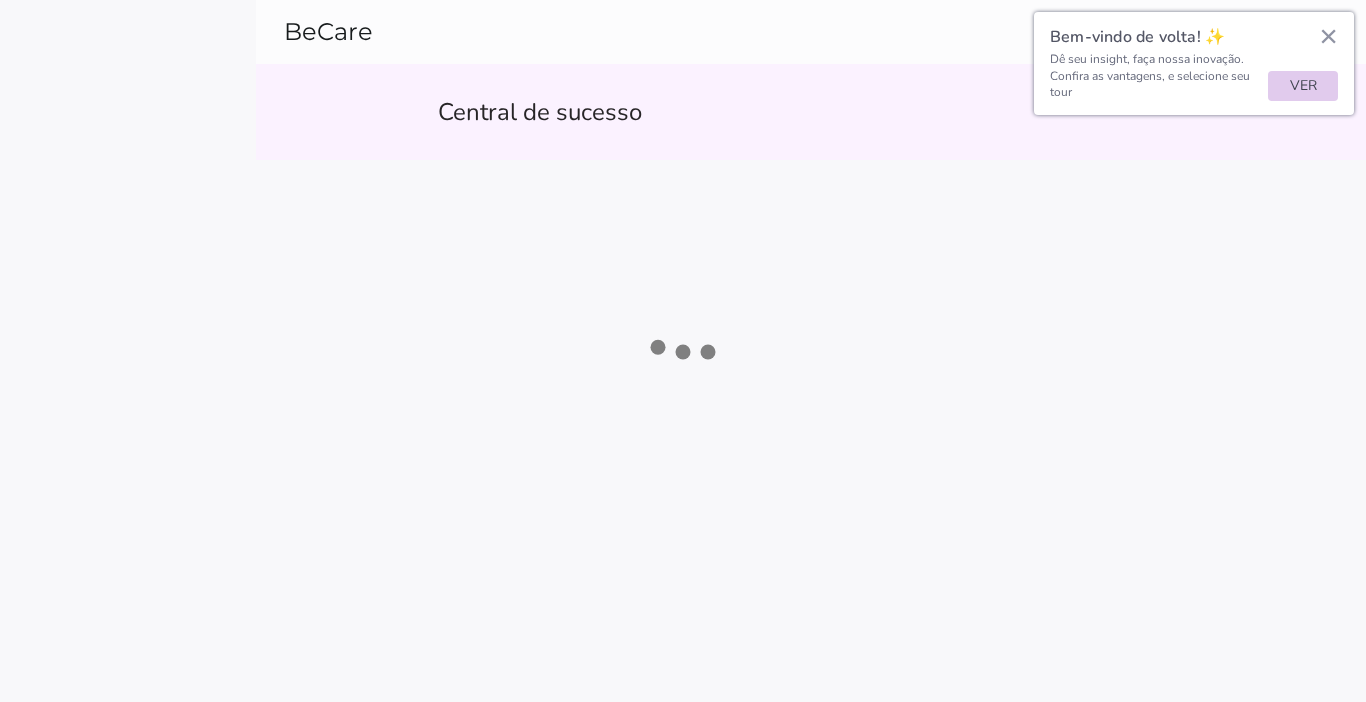 type 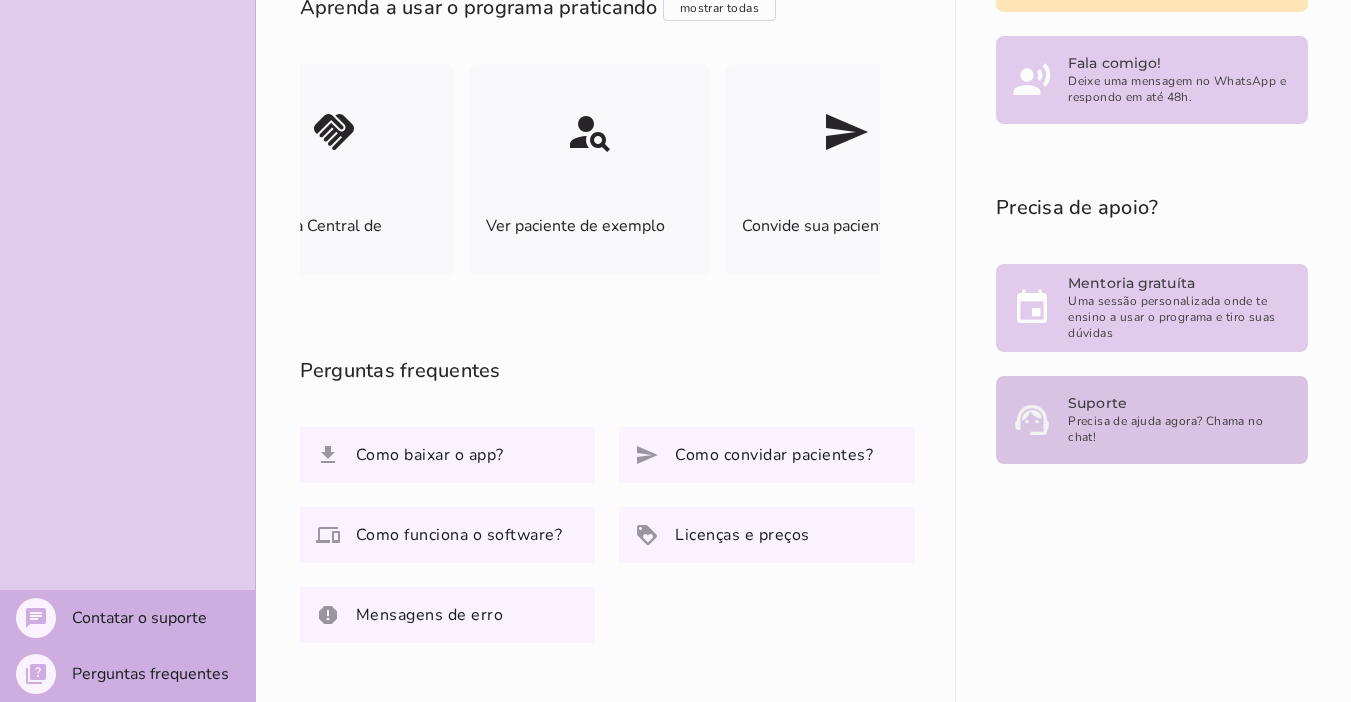 scroll, scrollTop: 600, scrollLeft: 0, axis: vertical 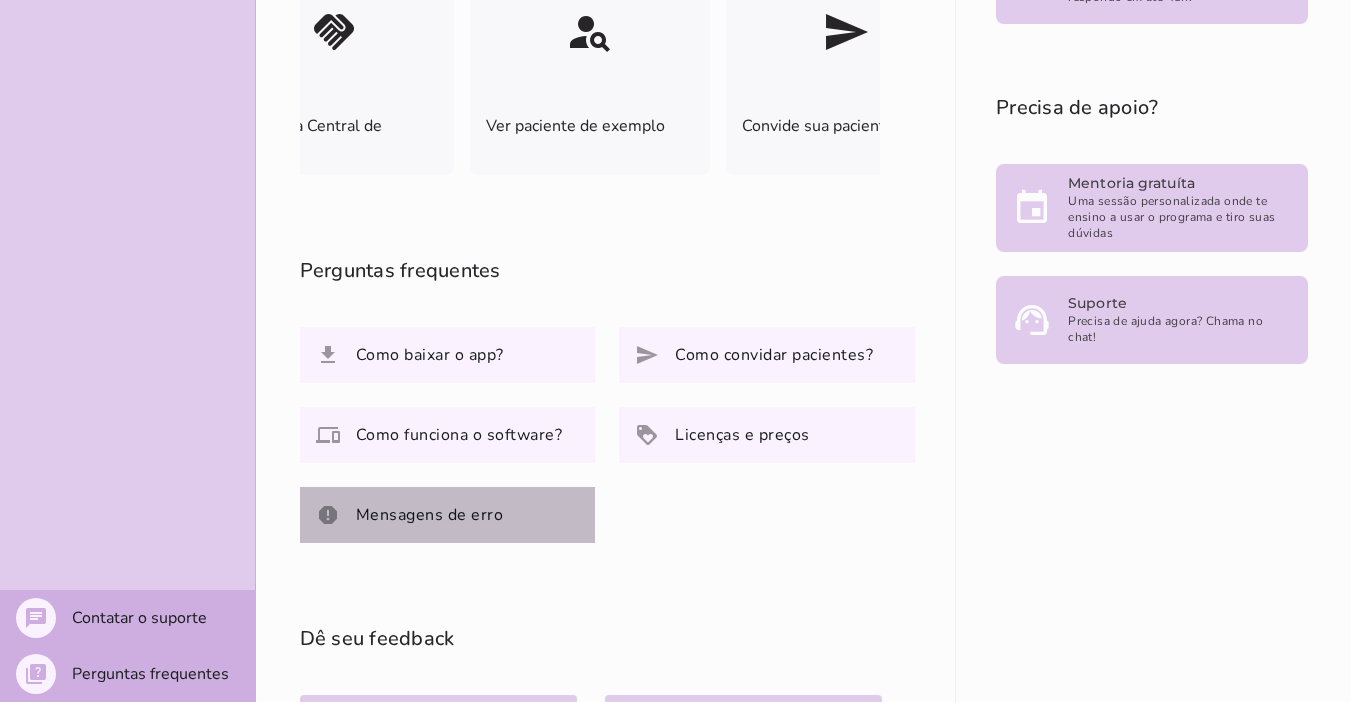 click on "Mensagens de erro" at bounding box center [0, 0] 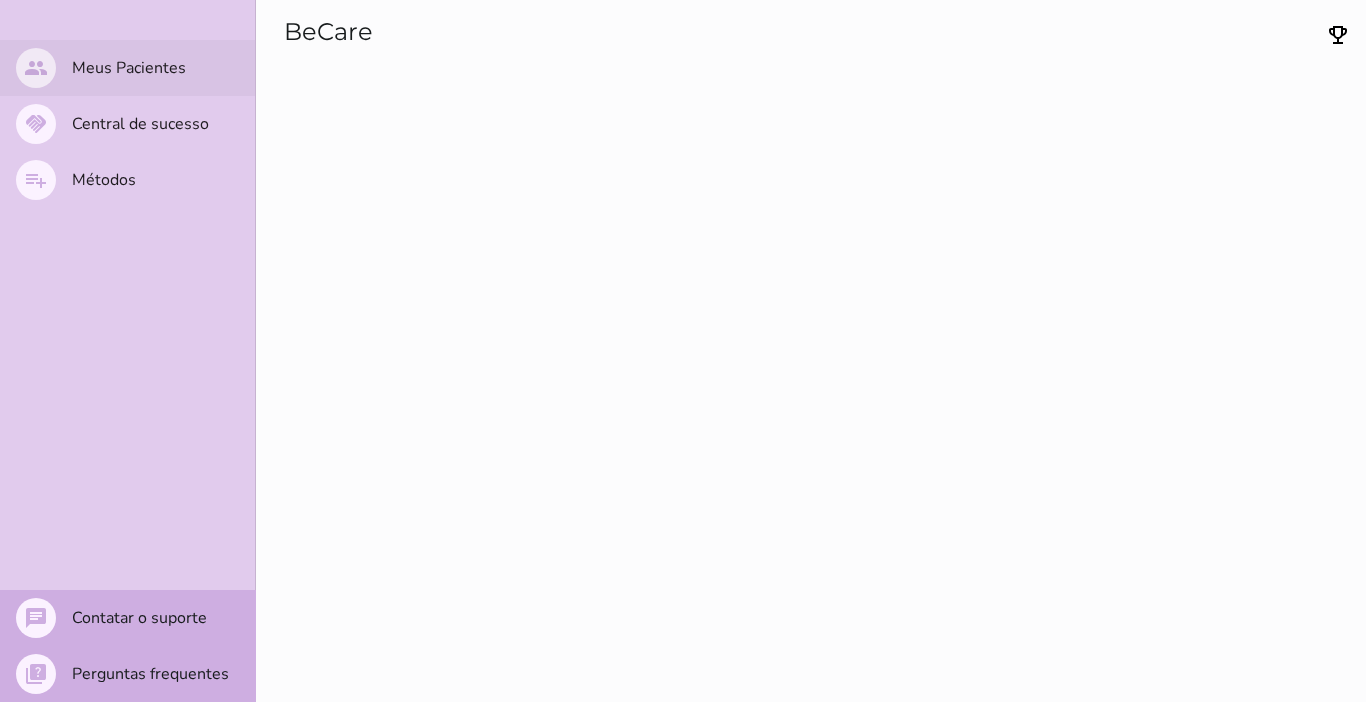 click on "Meus Pacientes" at bounding box center (0, 0) 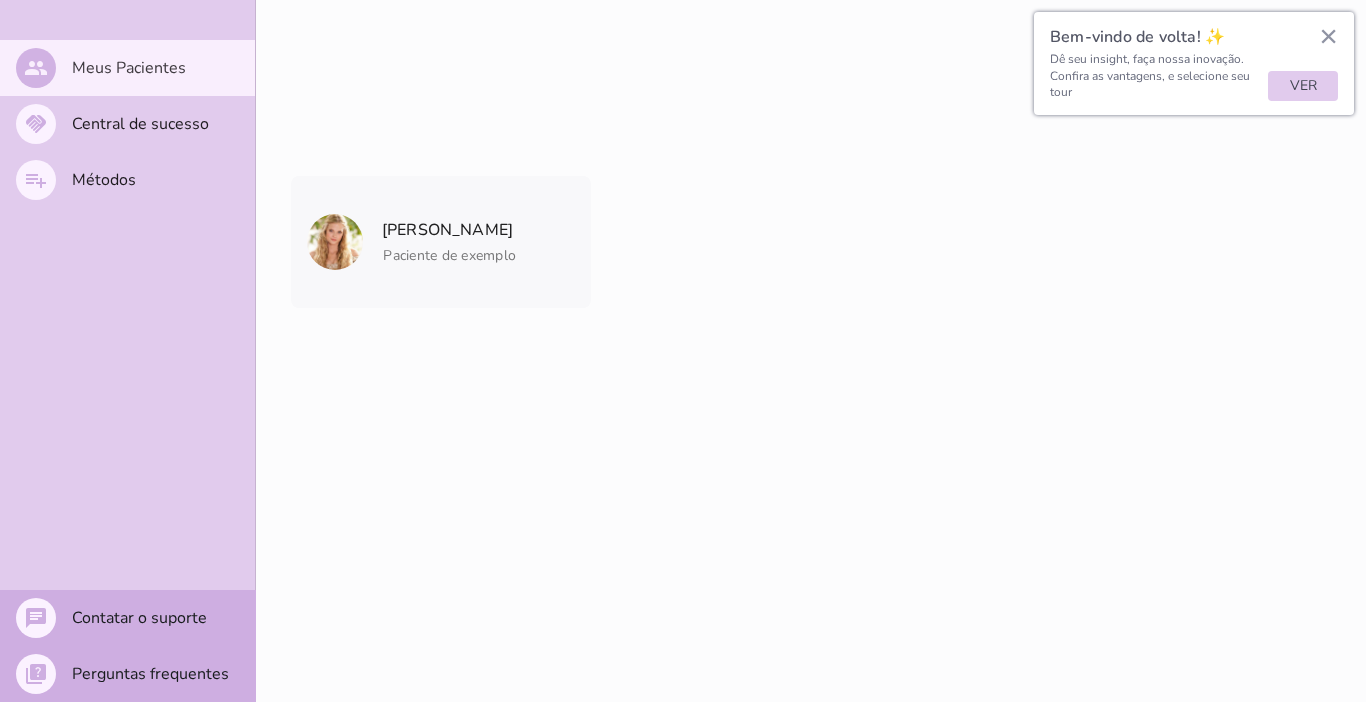 click on "×" at bounding box center (1328, 36) 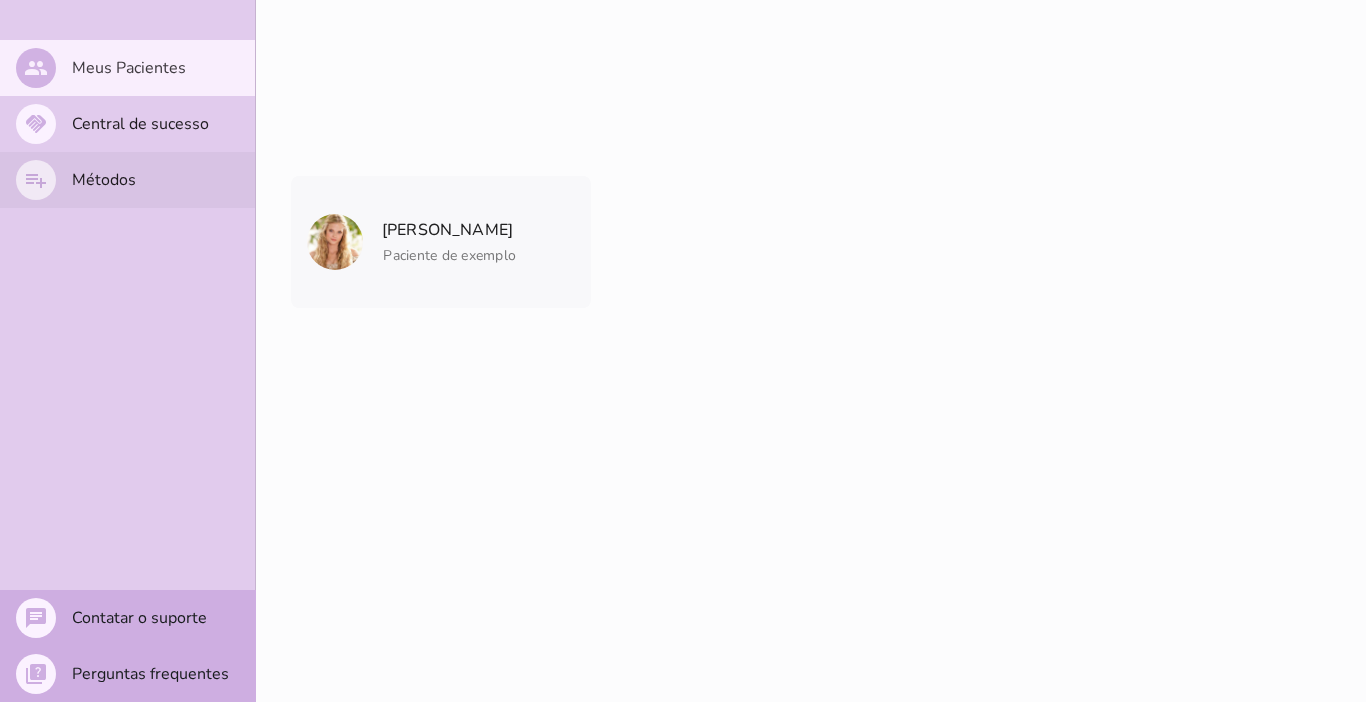 click on "Métodos" at bounding box center [0, 0] 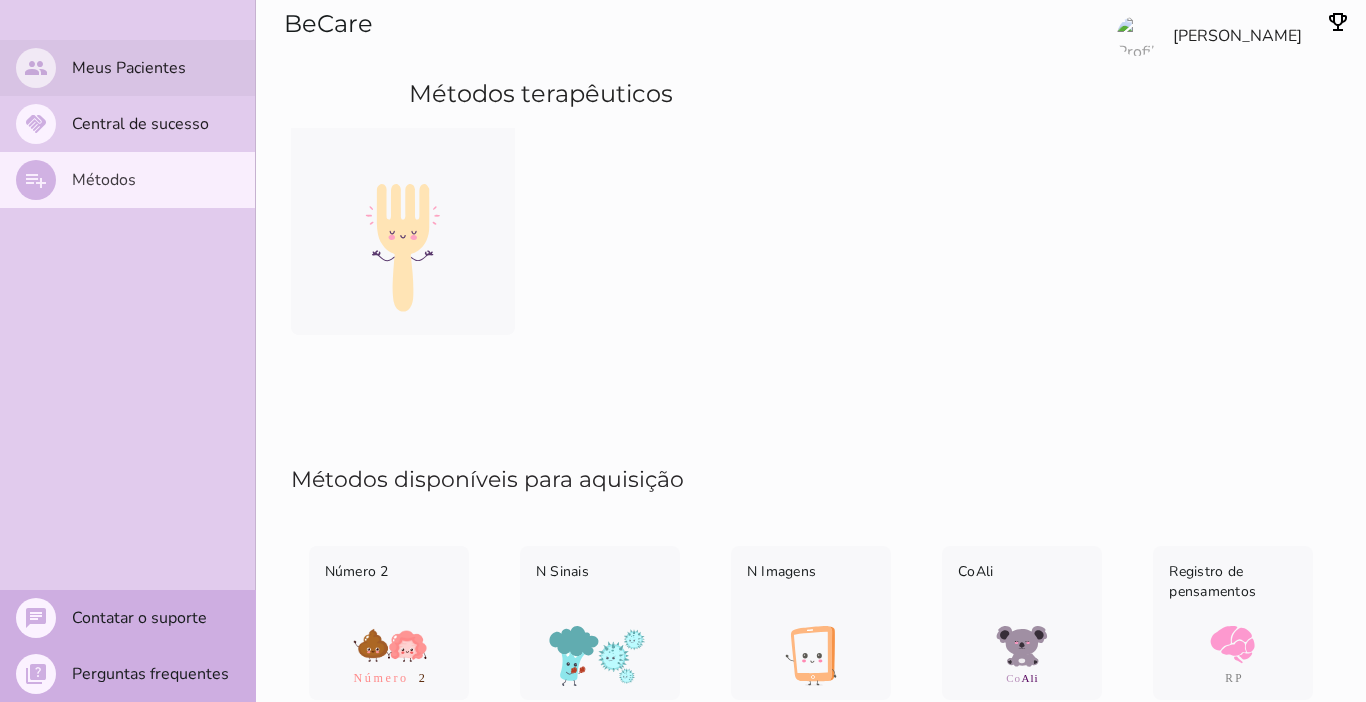 click on "Meus Pacientes" at bounding box center [0, 0] 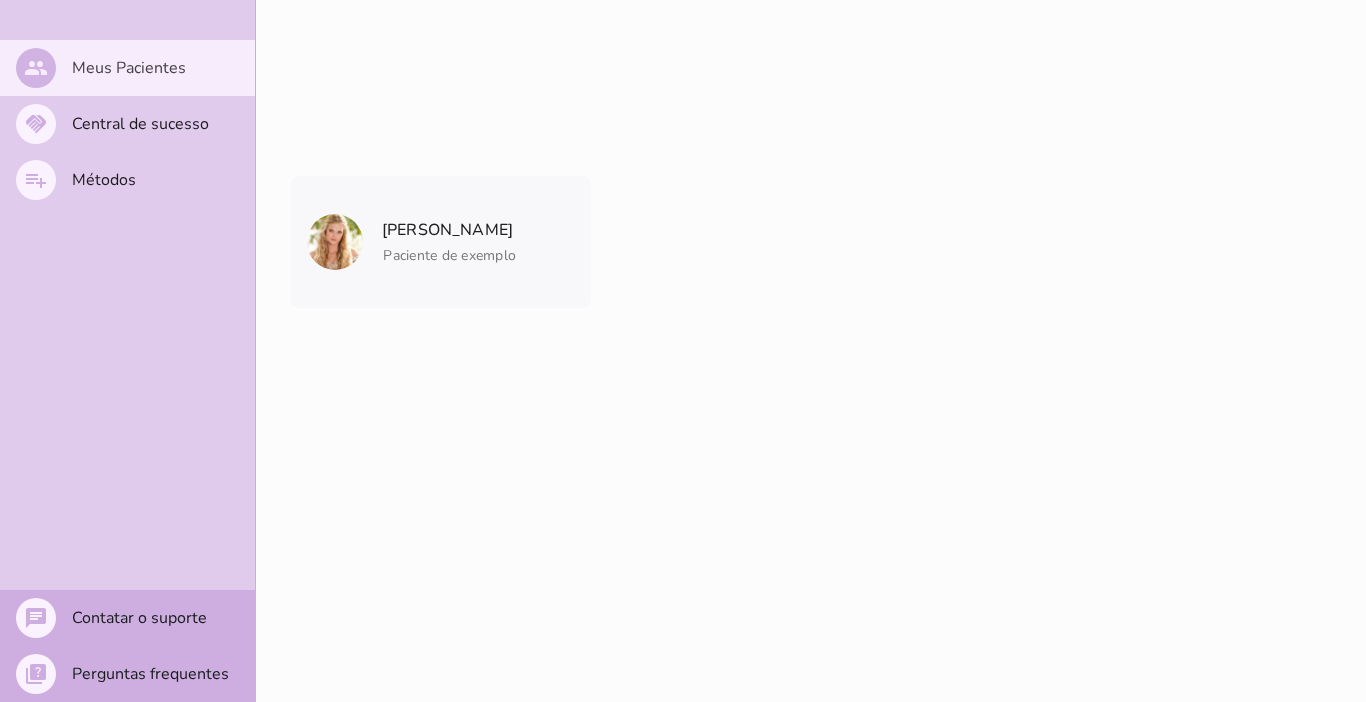 click on "Meus Pacientes" at bounding box center (0, 0) 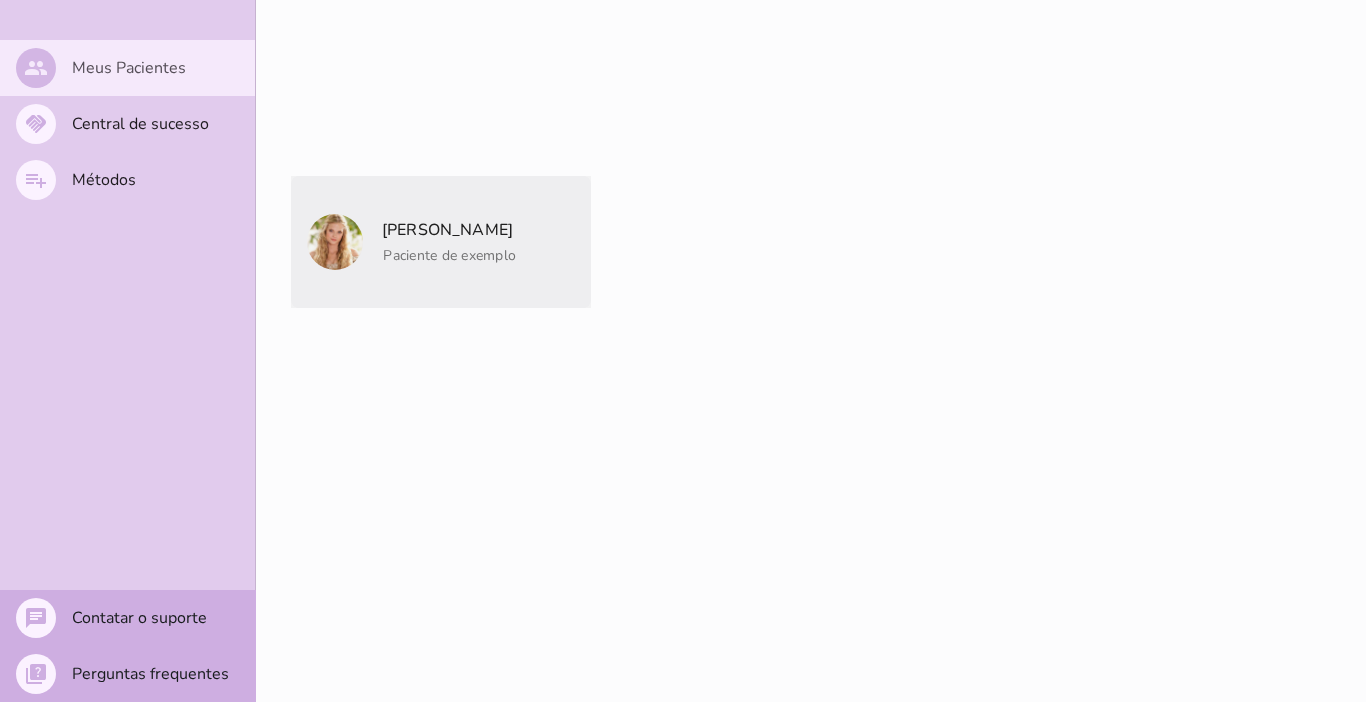 click on "Paciente de exemplo" 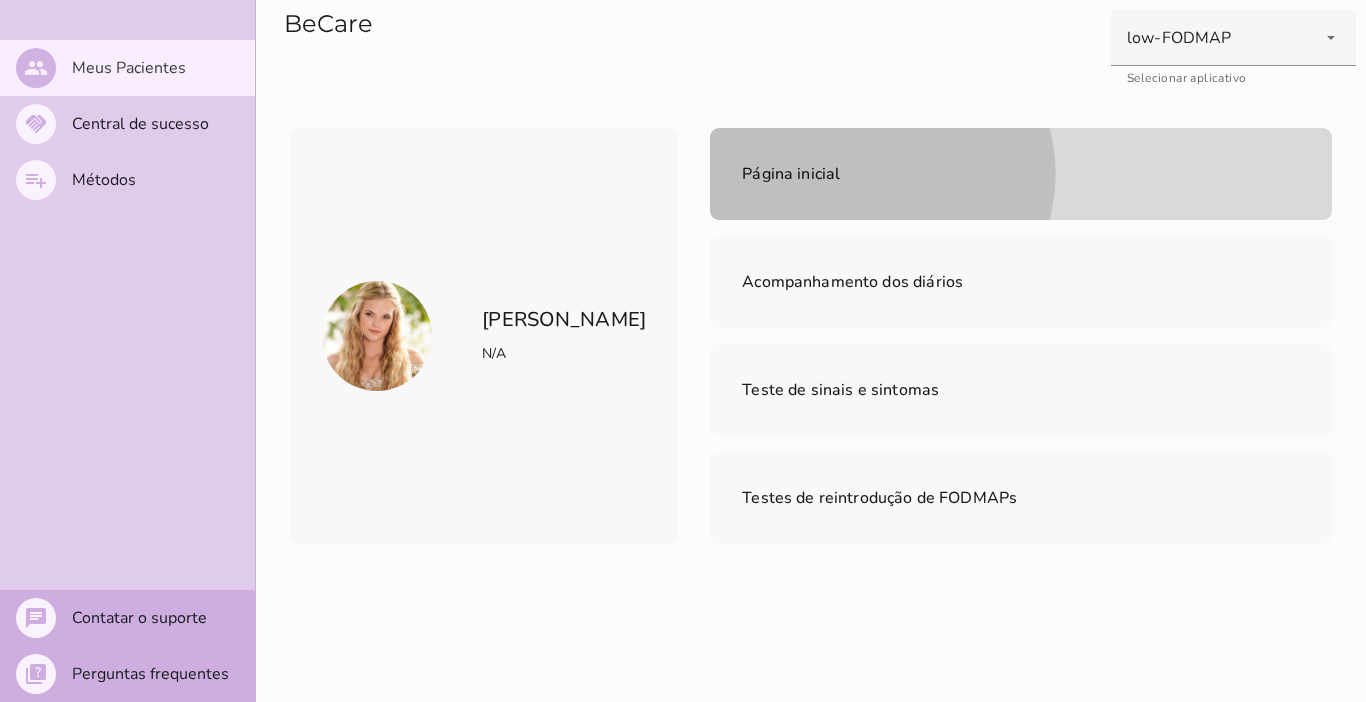 click on "Página inicial" at bounding box center [791, 174] 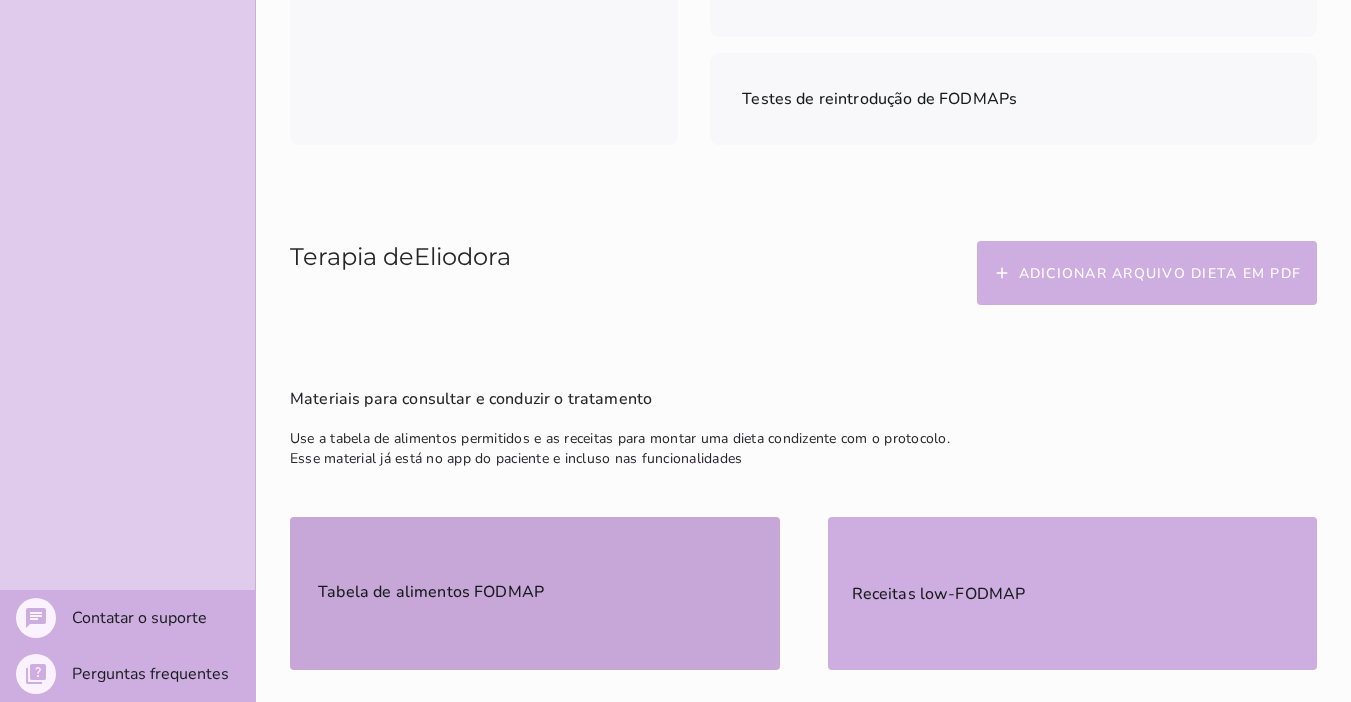 scroll, scrollTop: 400, scrollLeft: 0, axis: vertical 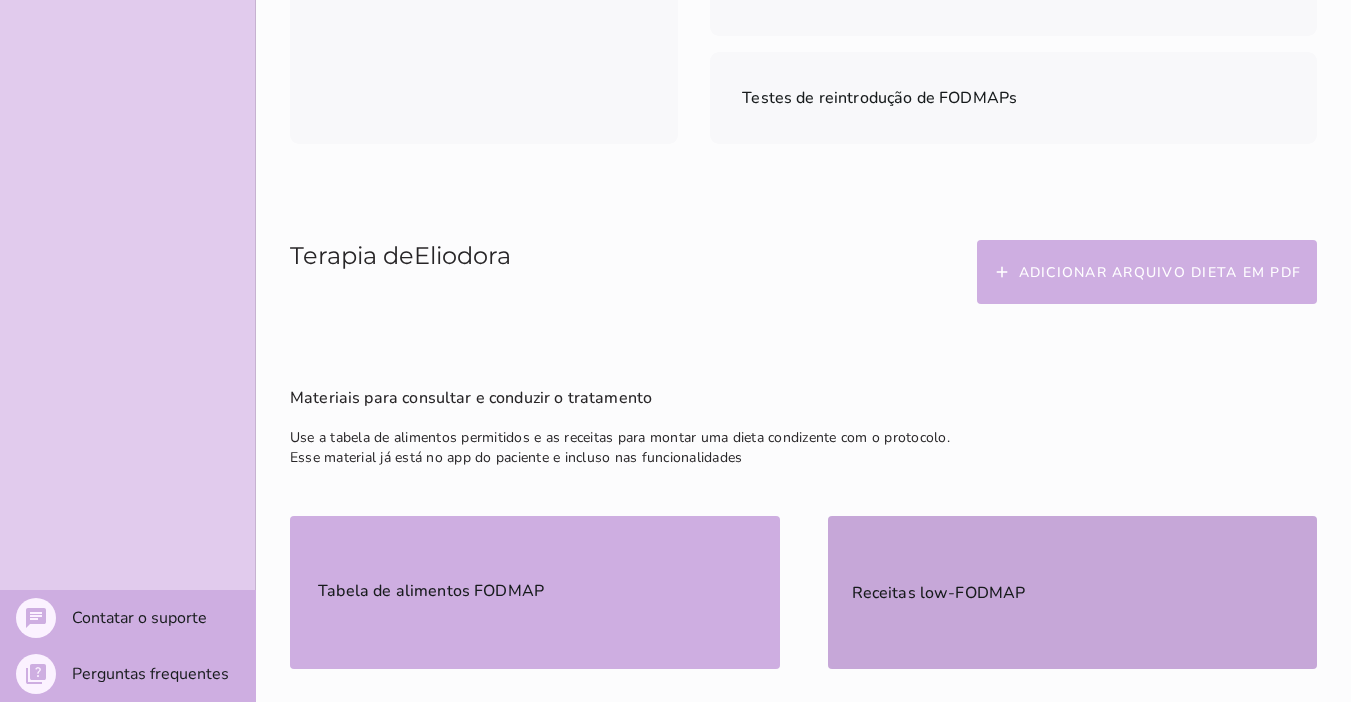 click on "Receitas low-FODMAP" at bounding box center [939, 593] 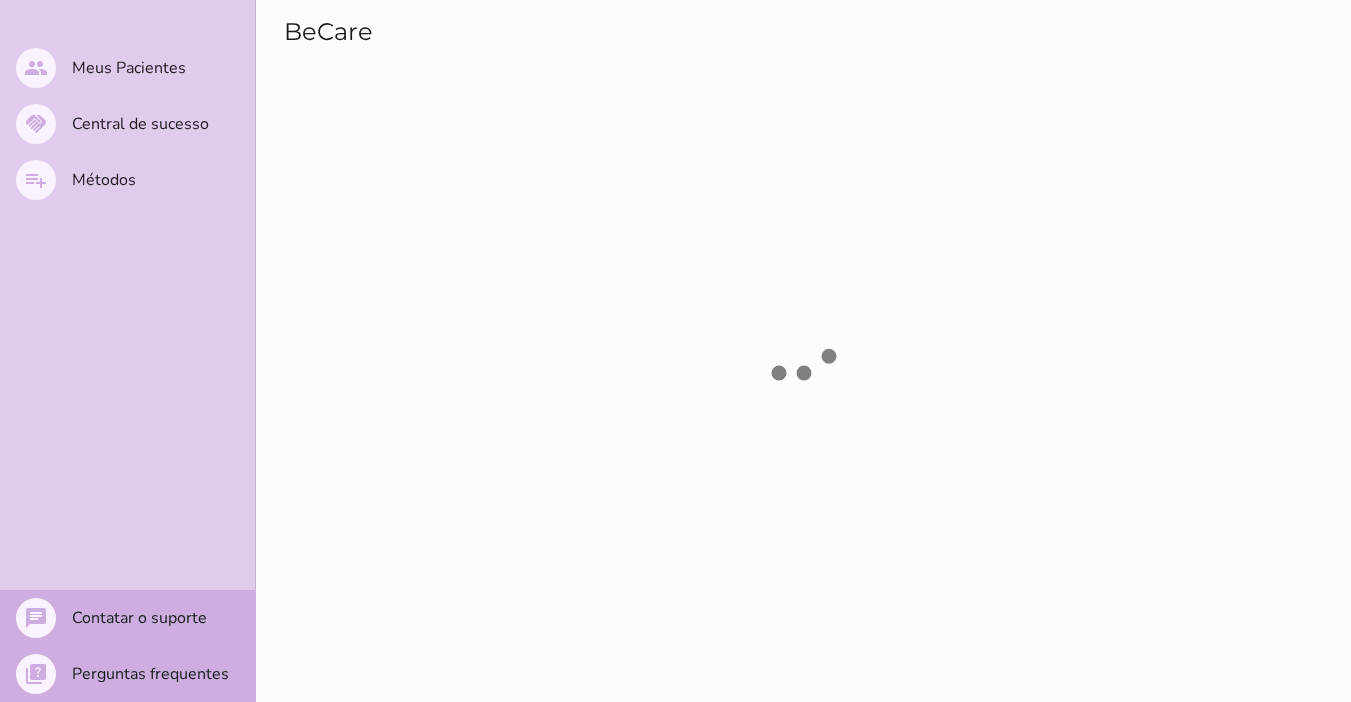 scroll, scrollTop: 0, scrollLeft: 0, axis: both 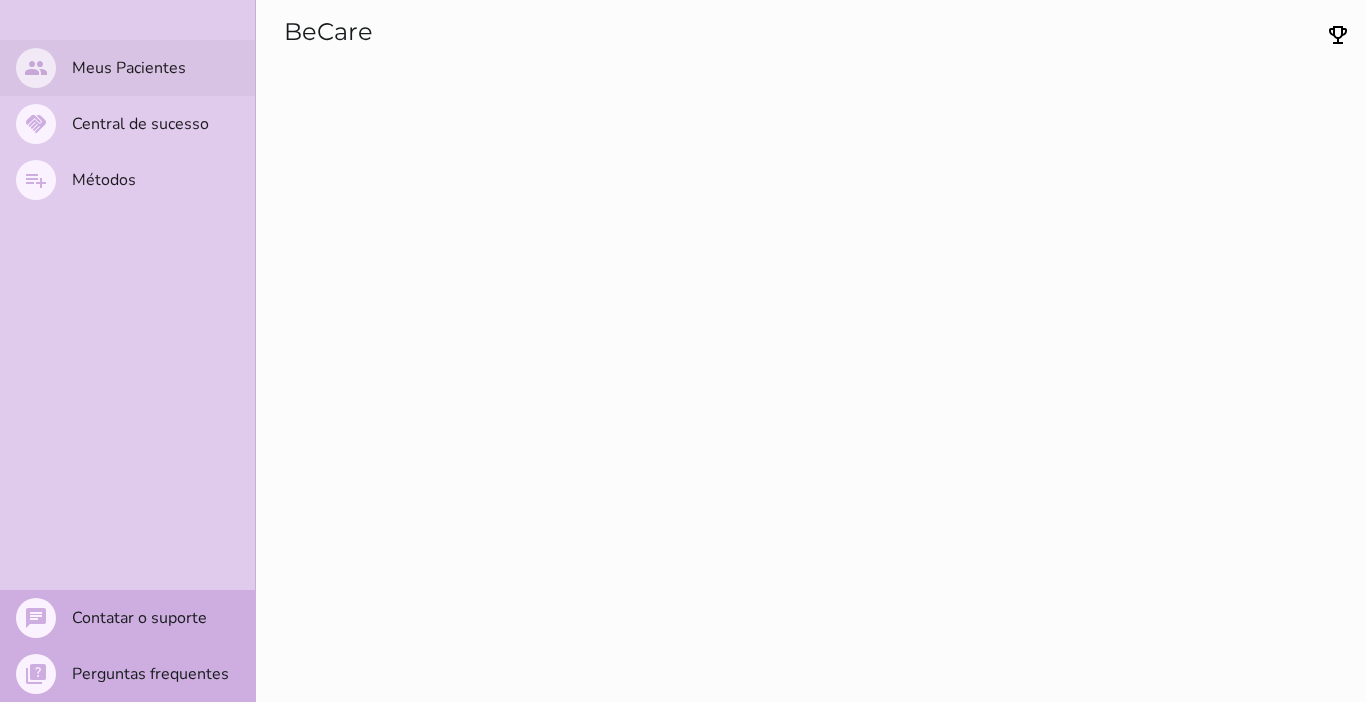 click on "Meus Pacientes" at bounding box center [0, 0] 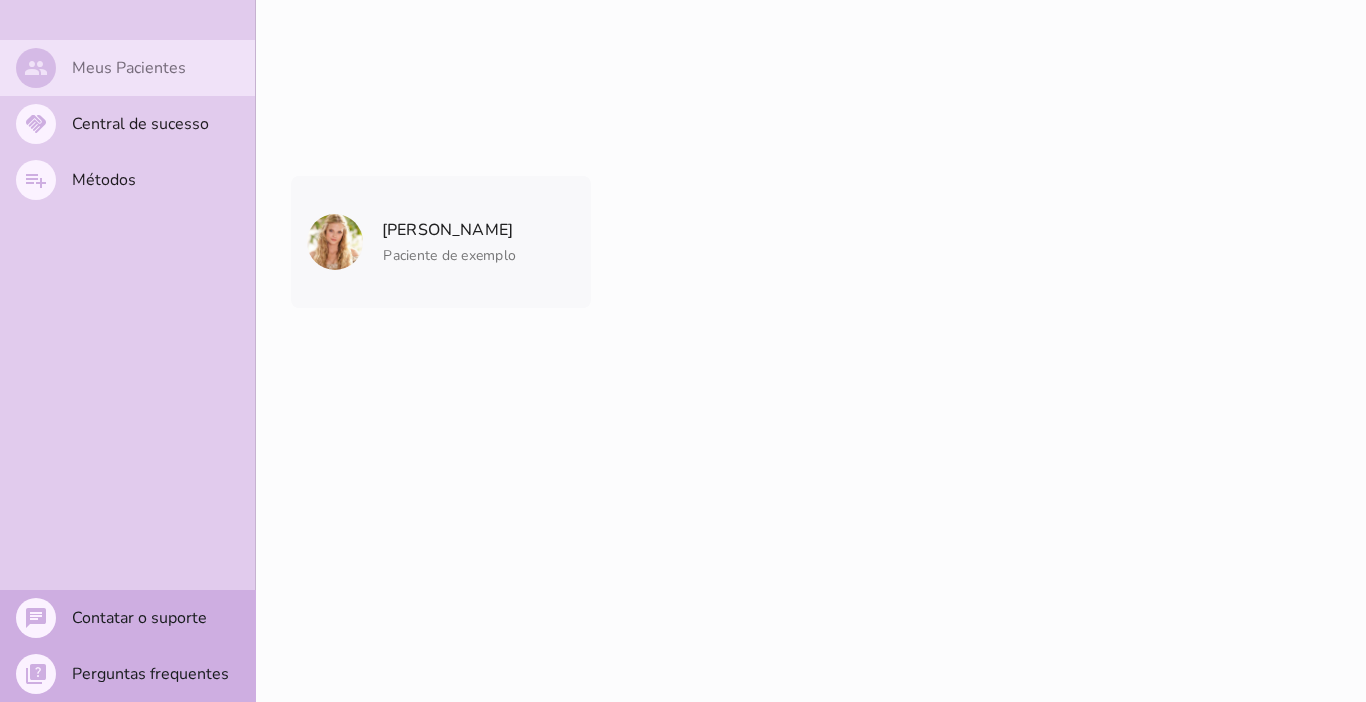click on "Meus Pacientes" at bounding box center [0, 0] 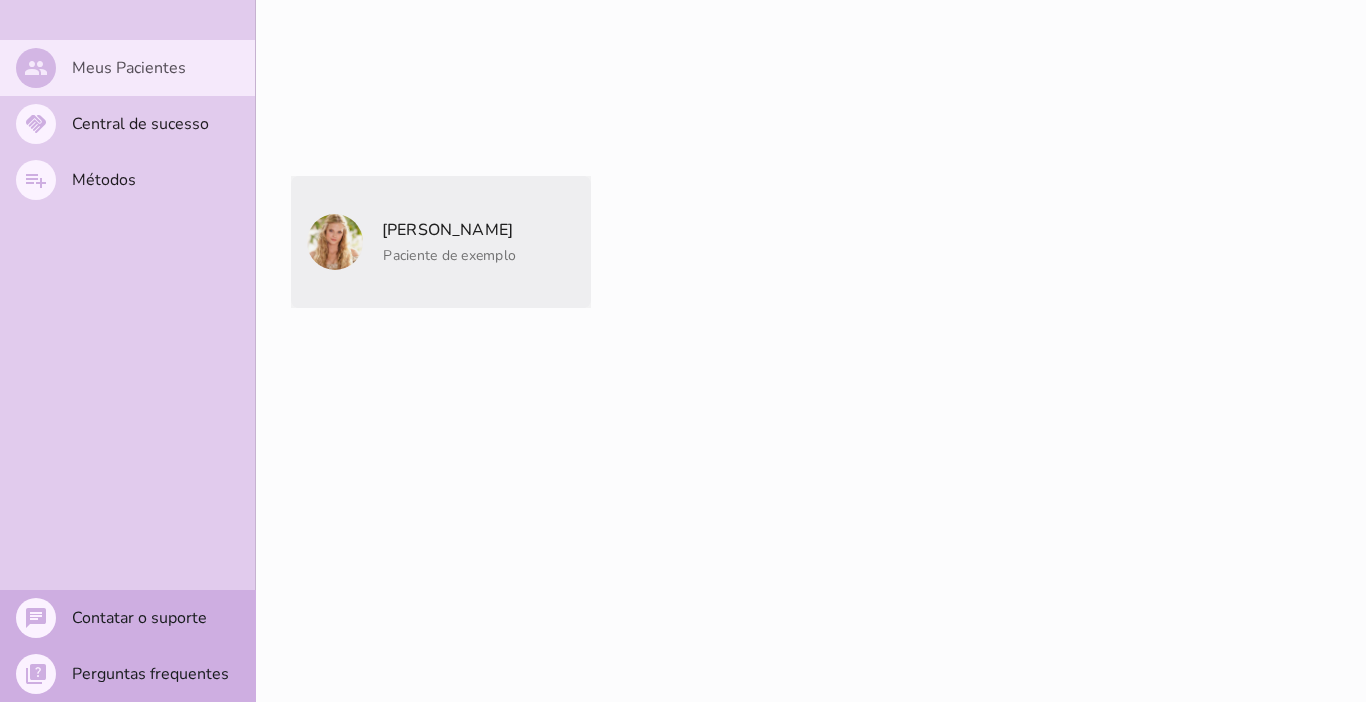 click on "Paciente de exemplo" 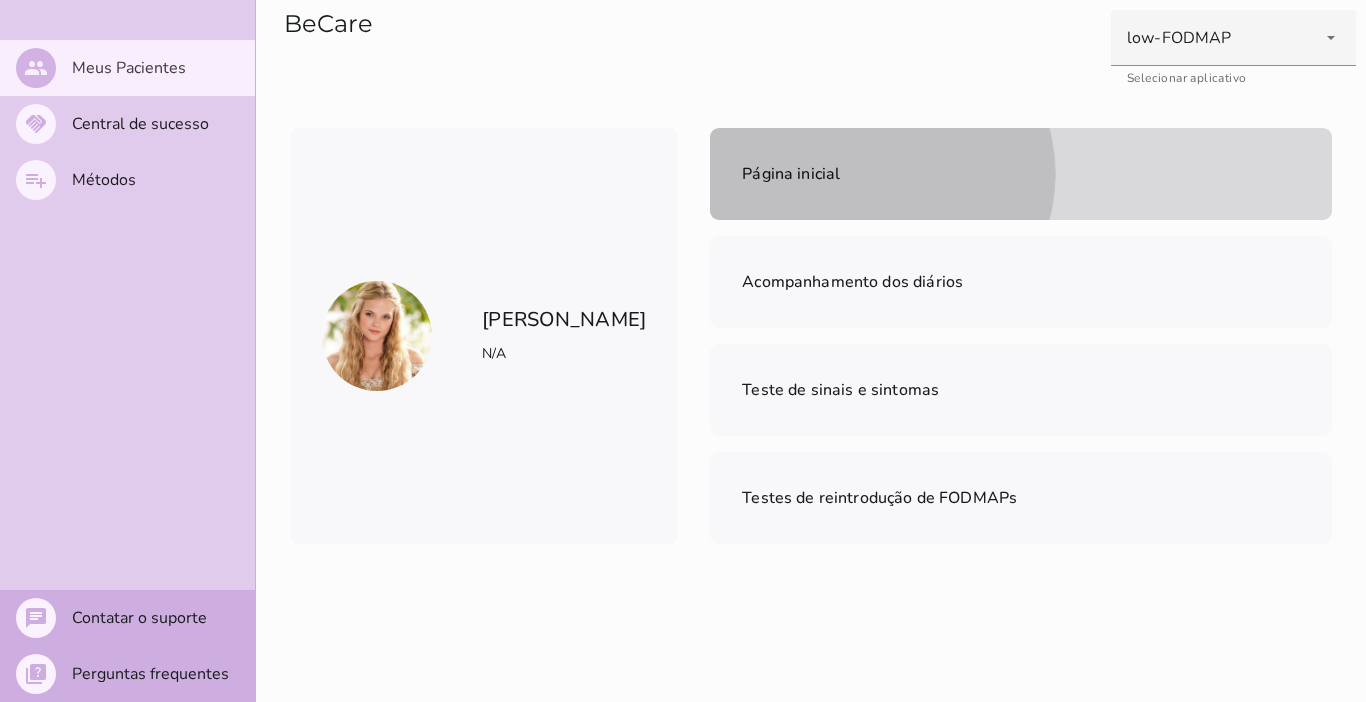 click on "Página inicial" at bounding box center (791, 174) 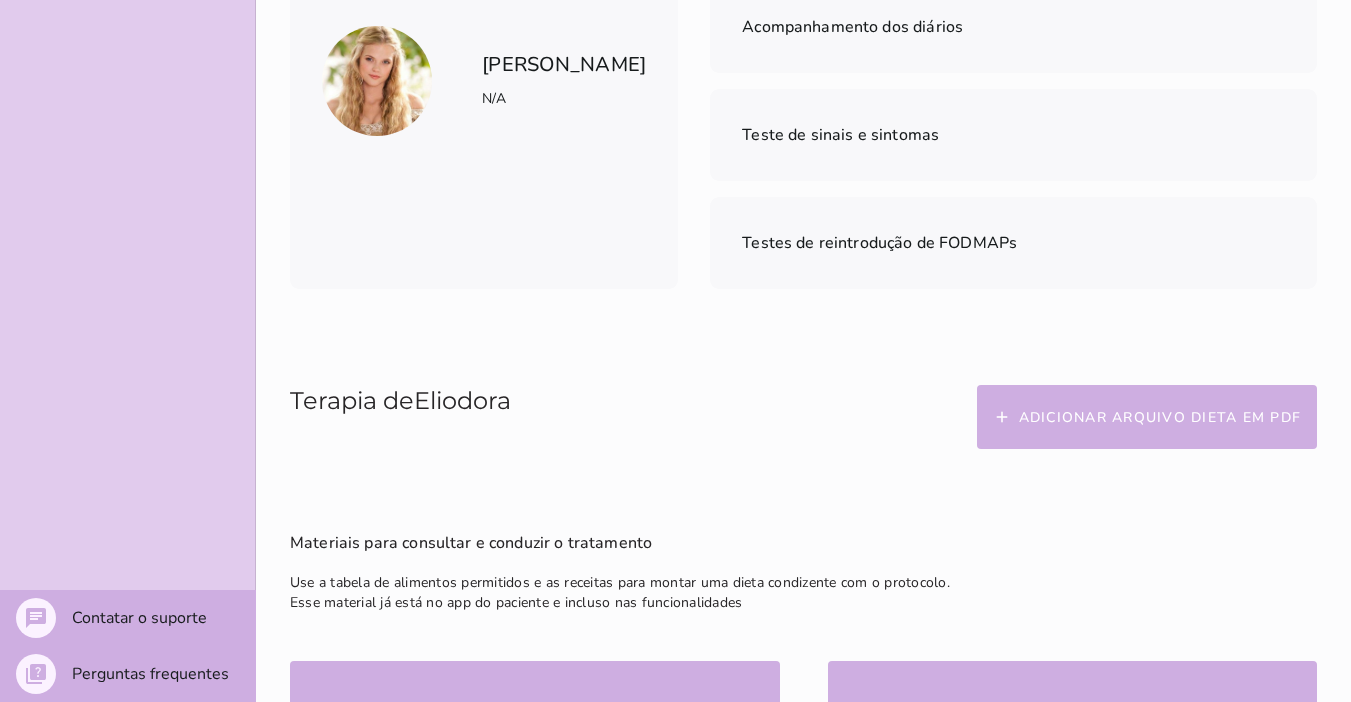 scroll, scrollTop: 300, scrollLeft: 0, axis: vertical 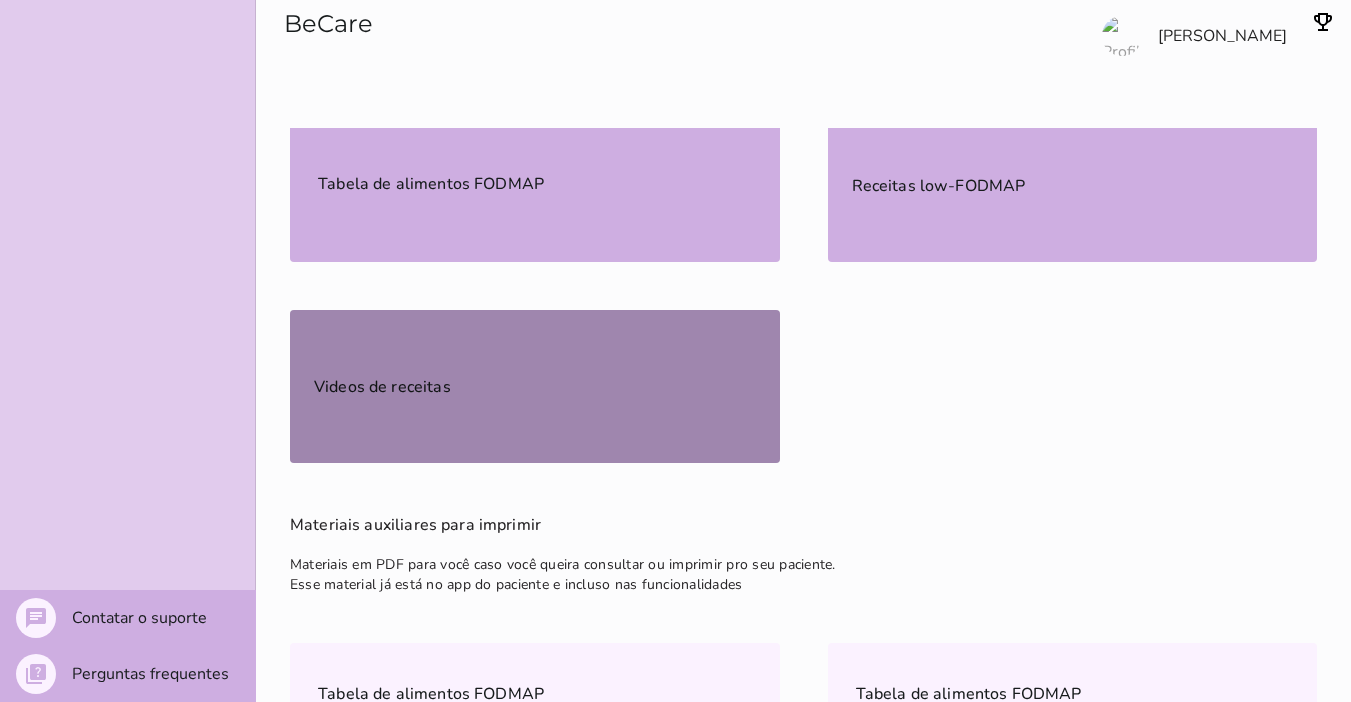 click on "Videos de receitas" at bounding box center [0, 0] 